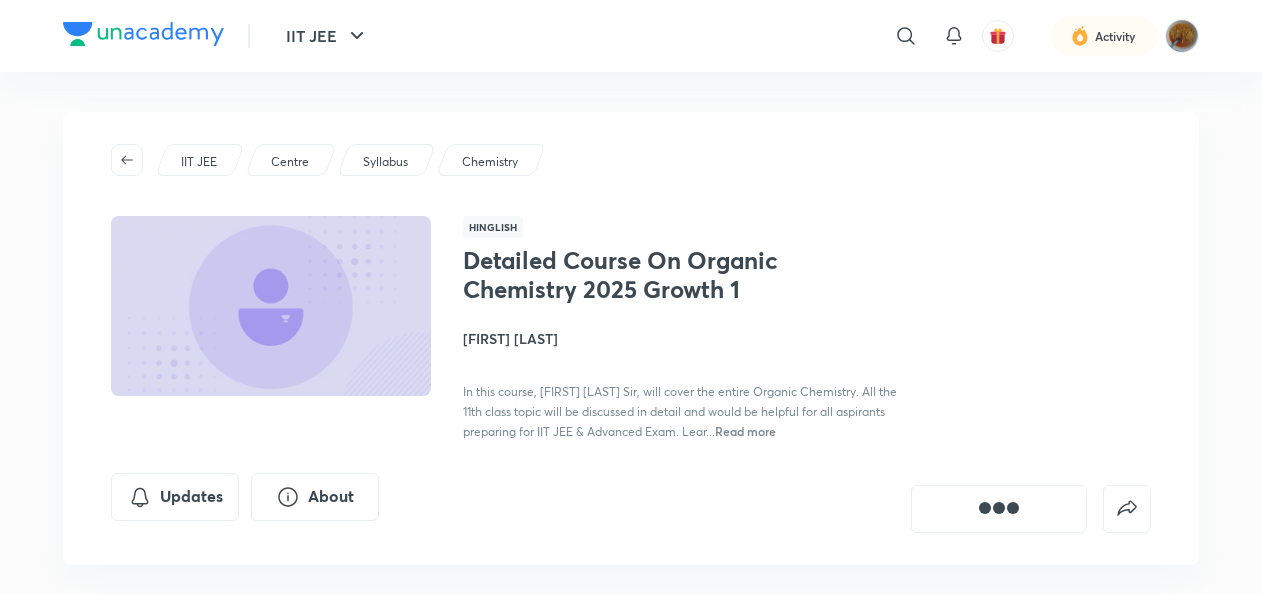 scroll, scrollTop: 0, scrollLeft: 0, axis: both 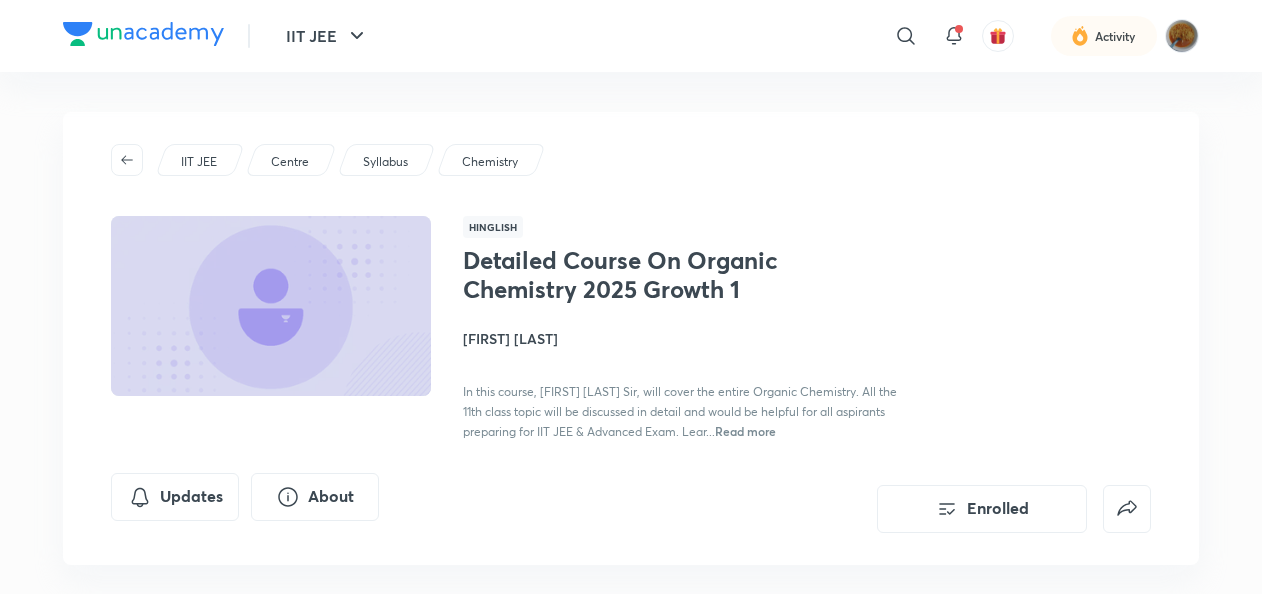 click on "IIT JEE" at bounding box center (200, 160) 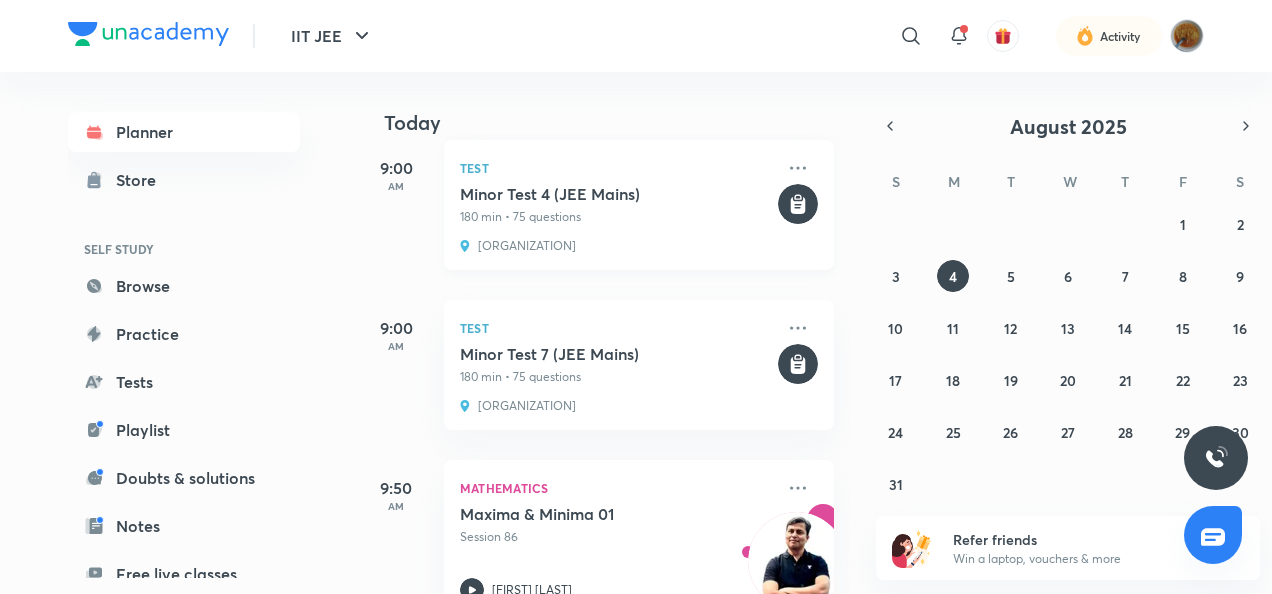 scroll, scrollTop: 613, scrollLeft: 0, axis: vertical 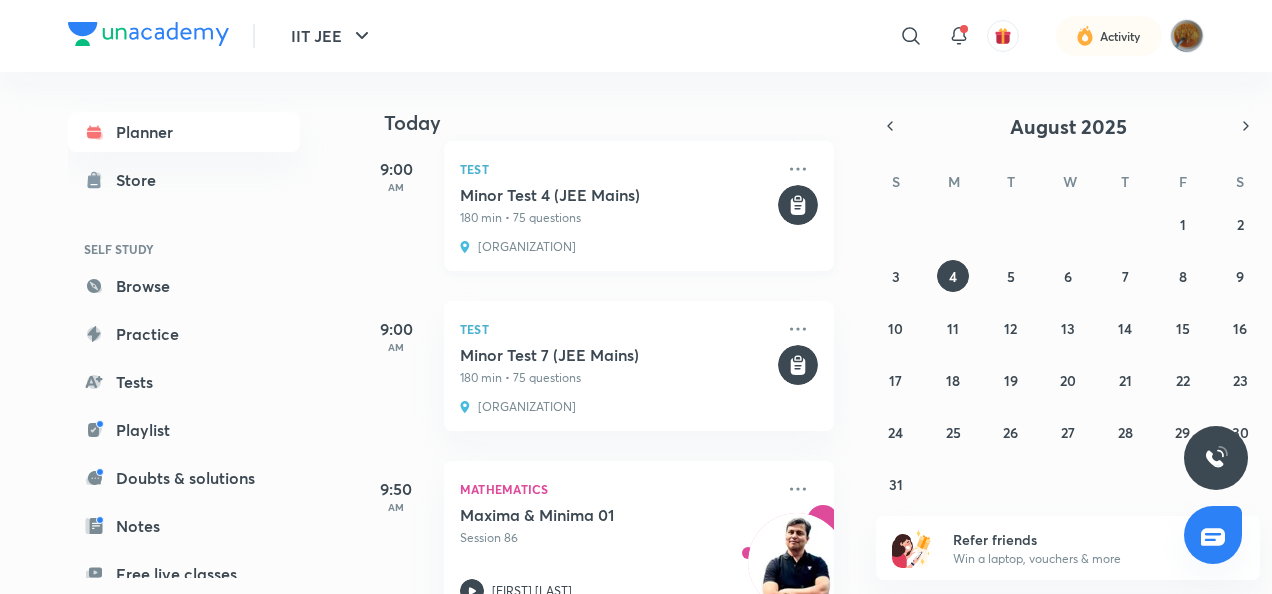 click on "Test Minor Test 7 (JEE Mains) 180 min • 75 questions [ORGANIZATION]" at bounding box center (639, 366) 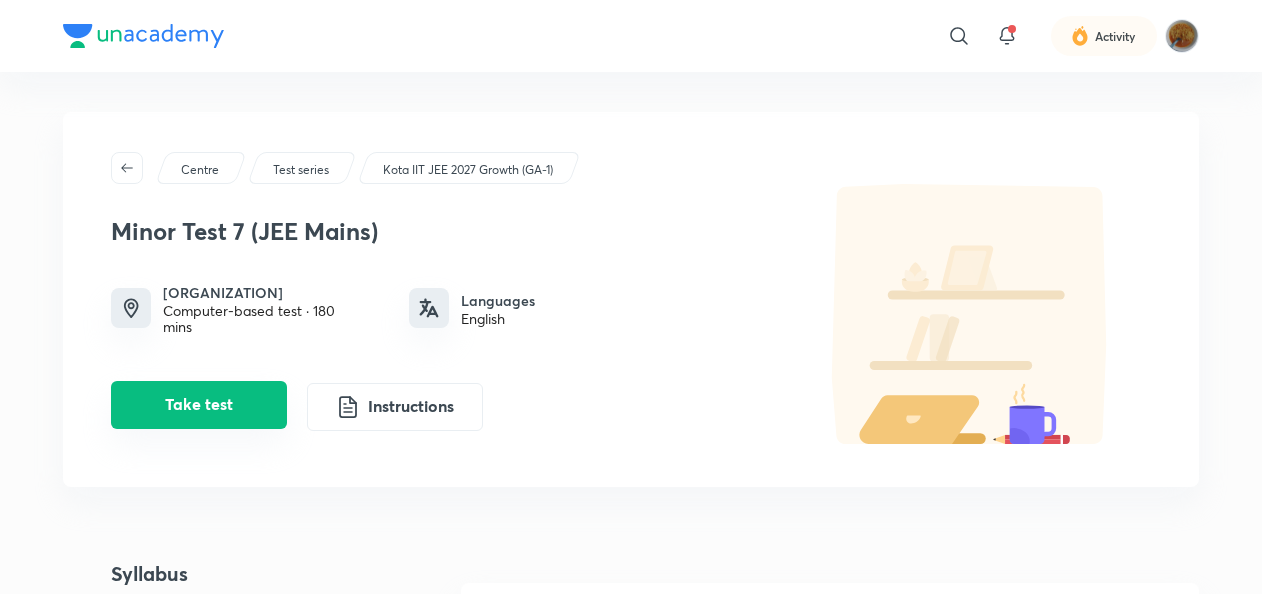 click on "Take test" at bounding box center [199, 405] 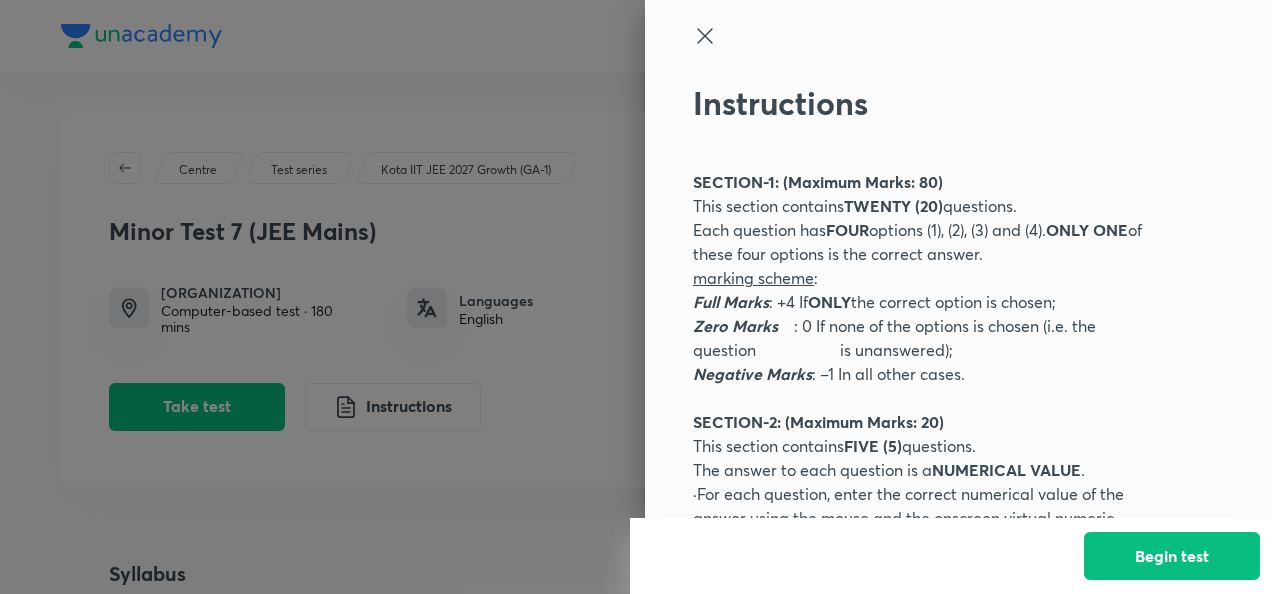 click 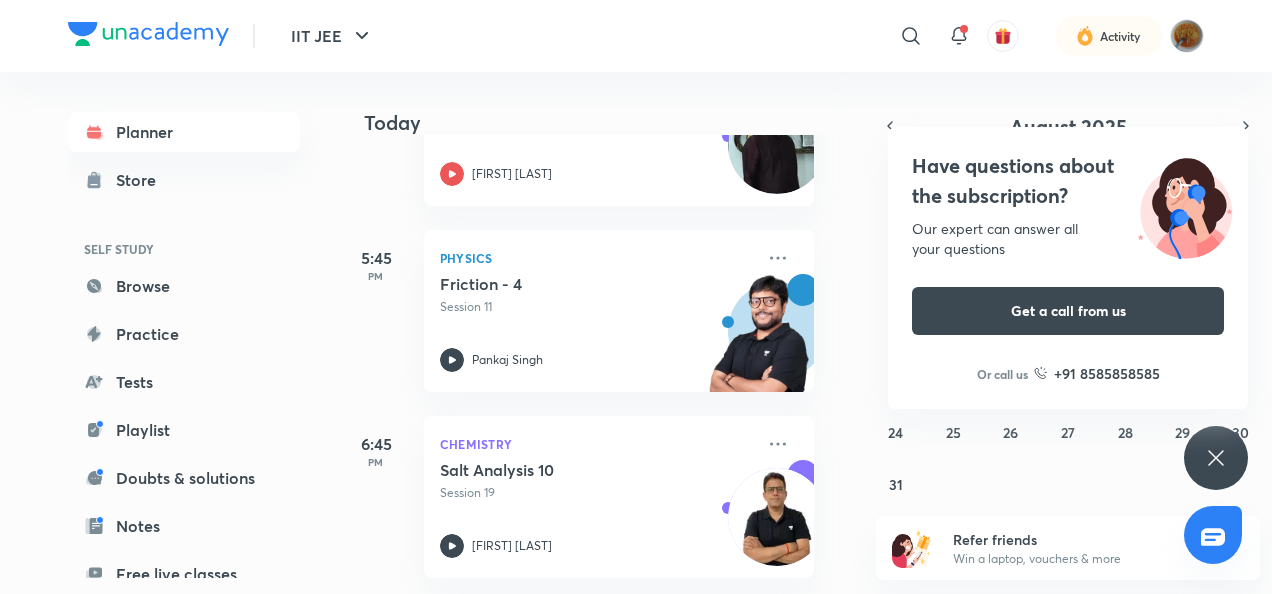 scroll, scrollTop: 1789, scrollLeft: 20, axis: both 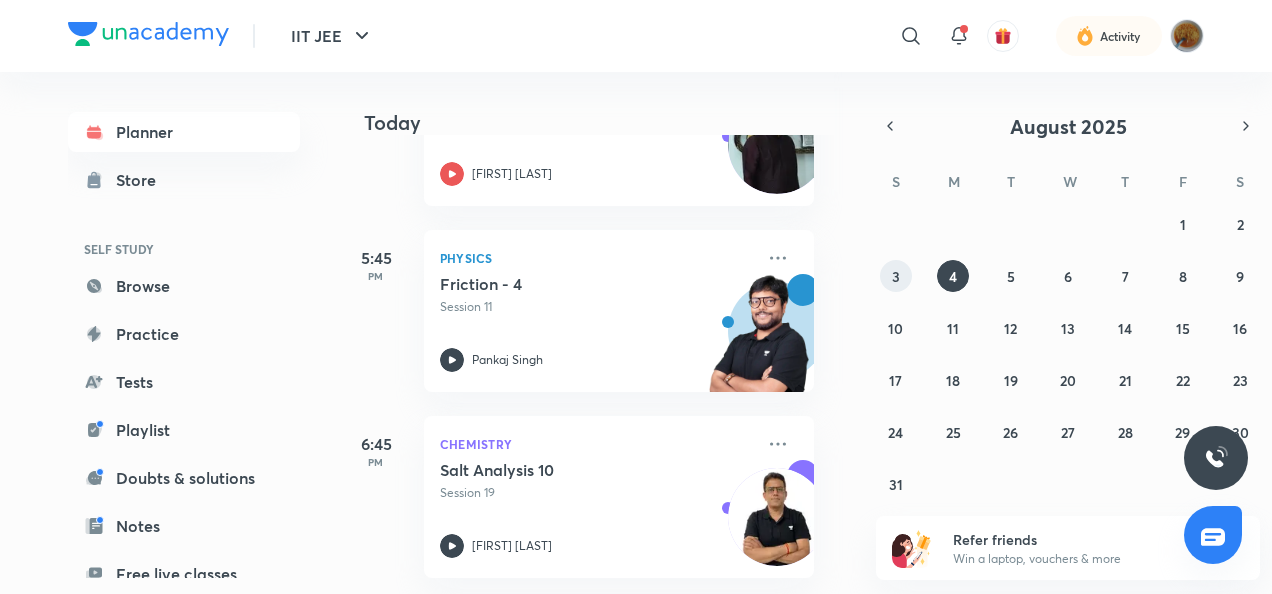 click on "3" at bounding box center (896, 276) 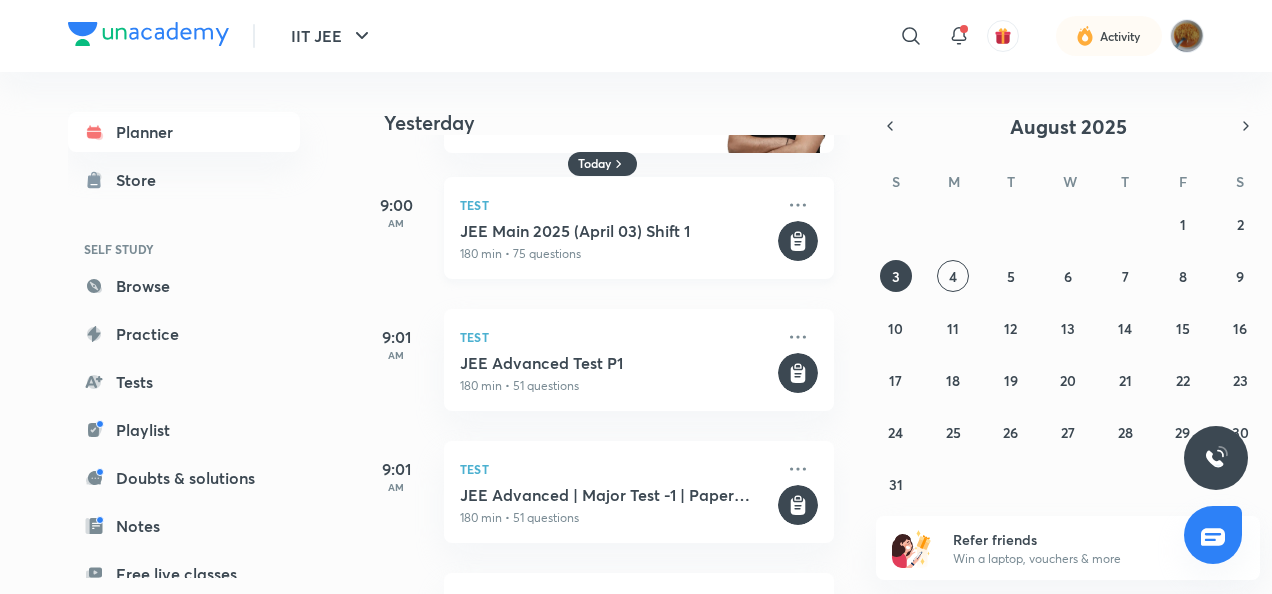 scroll, scrollTop: 171, scrollLeft: 0, axis: vertical 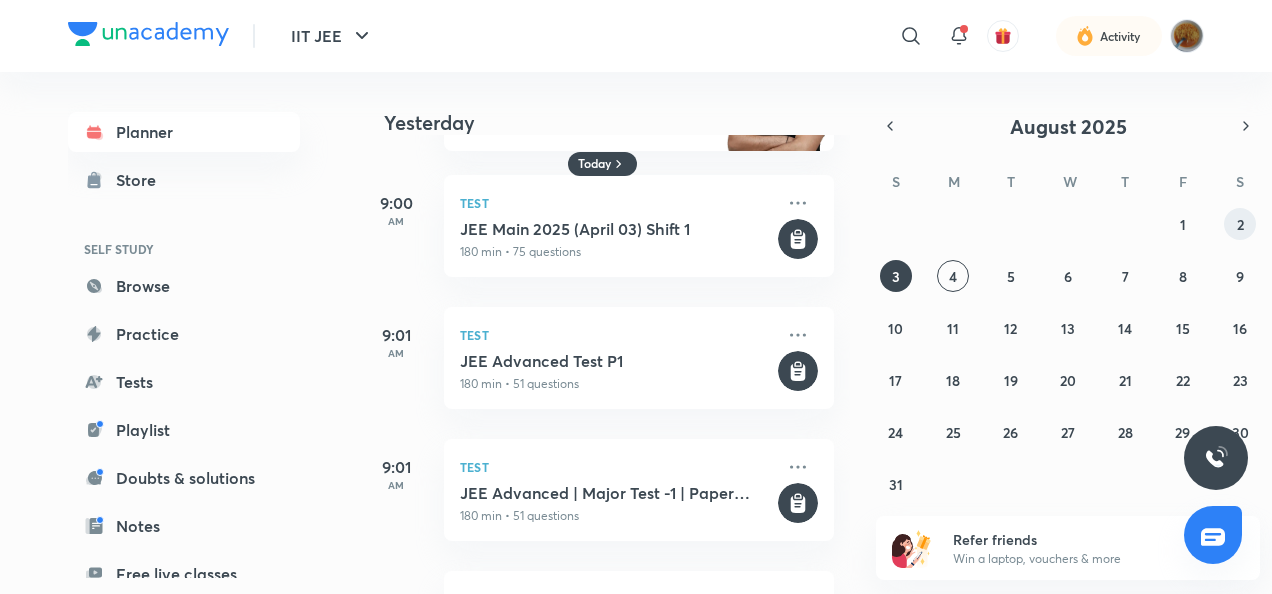 click on "2" at bounding box center (1240, 224) 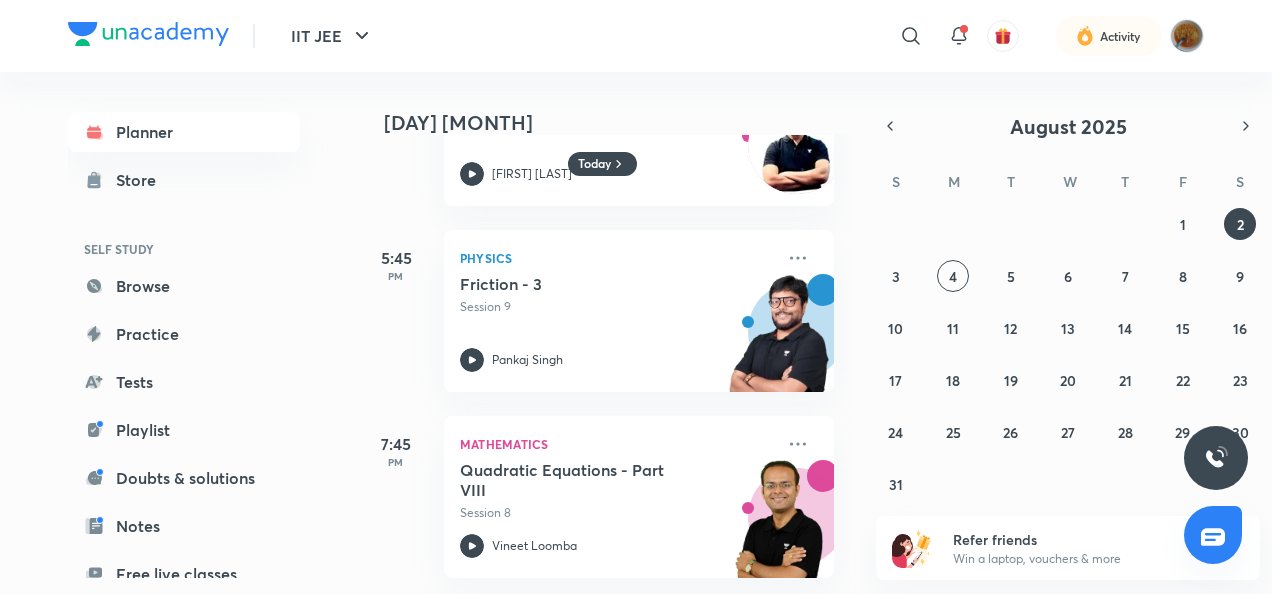 scroll, scrollTop: 1751, scrollLeft: 0, axis: vertical 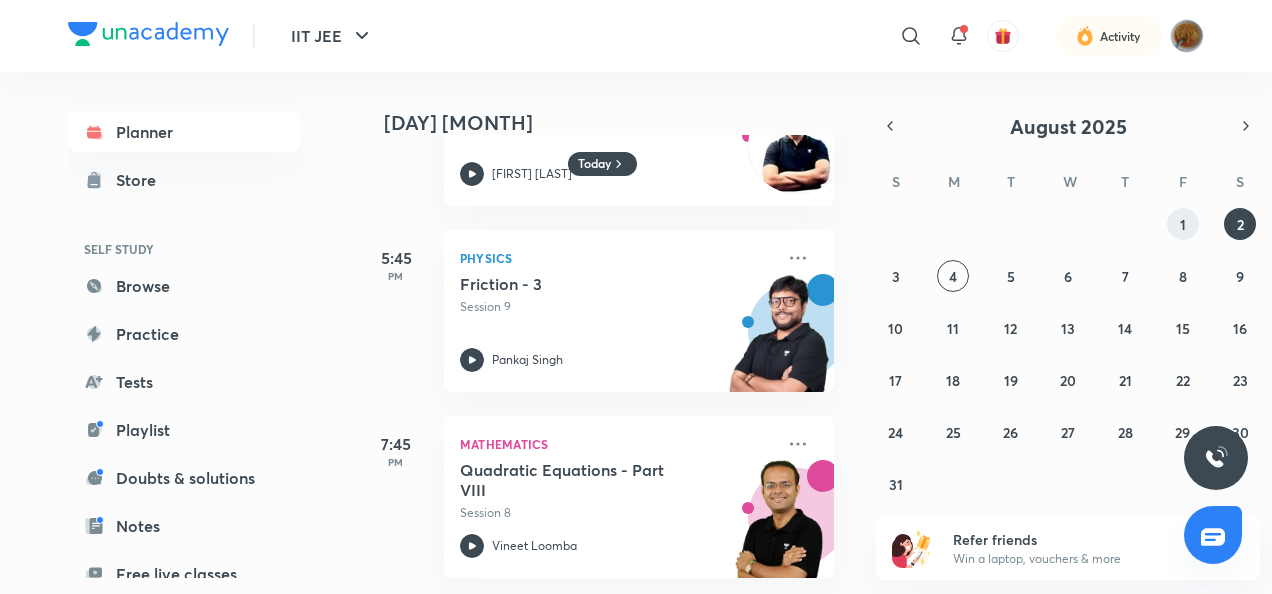 click on "1" at bounding box center [1183, 224] 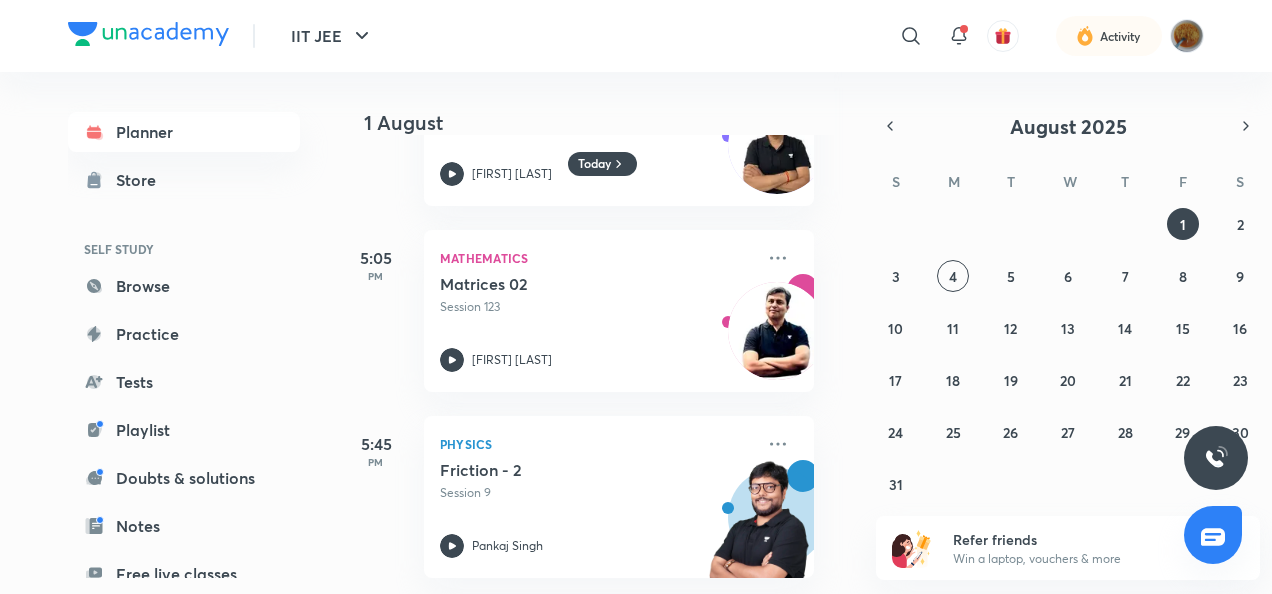 scroll, scrollTop: 1937, scrollLeft: 20, axis: both 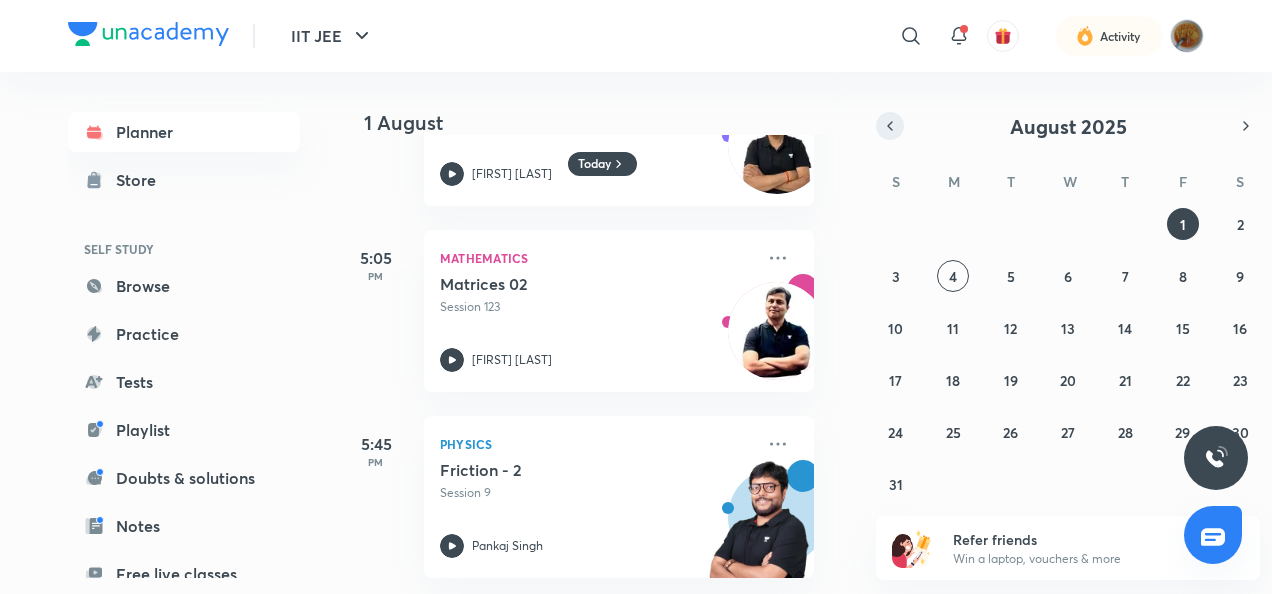 click 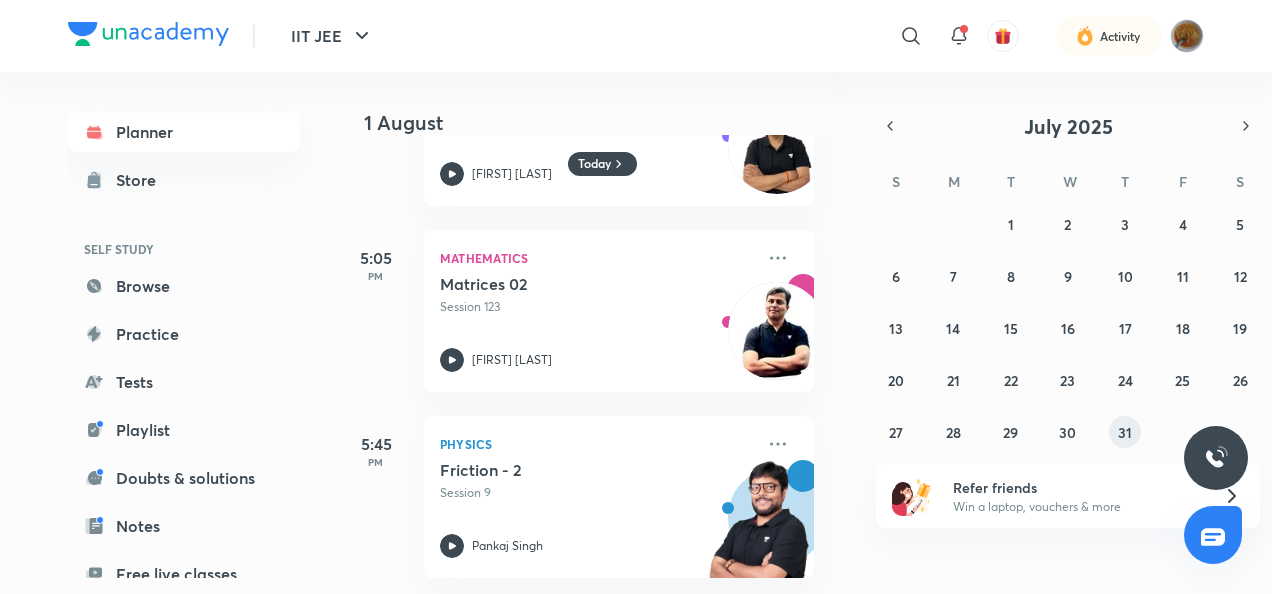 click on "31" at bounding box center (1125, 432) 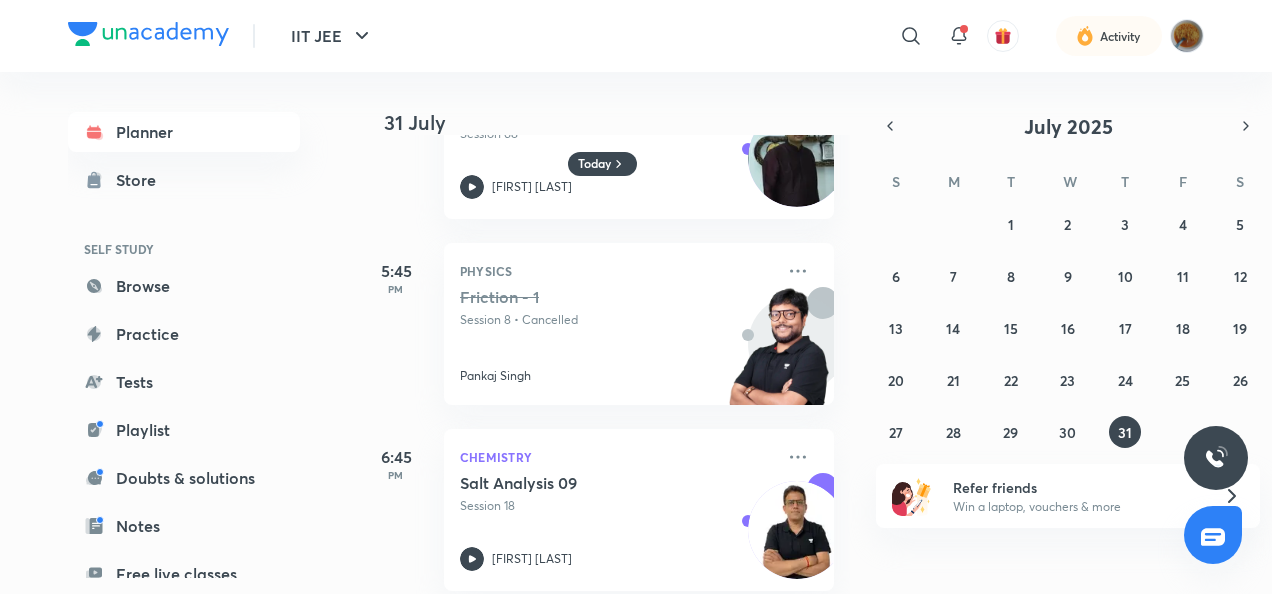 scroll, scrollTop: 1991, scrollLeft: 0, axis: vertical 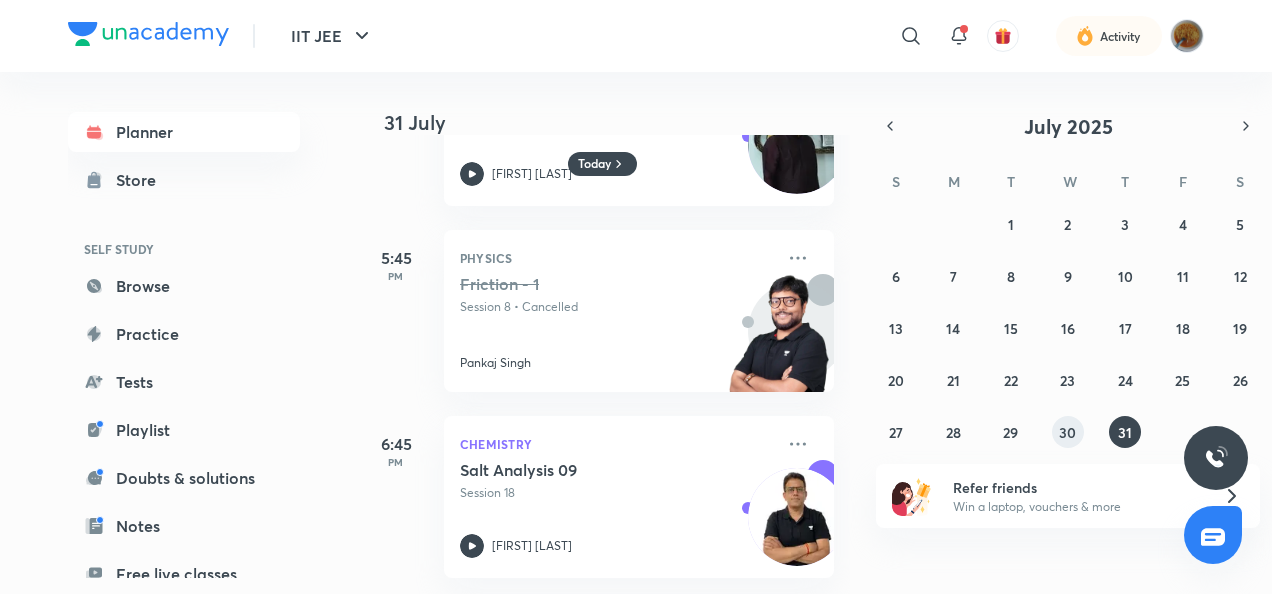 click on "30" at bounding box center (1067, 432) 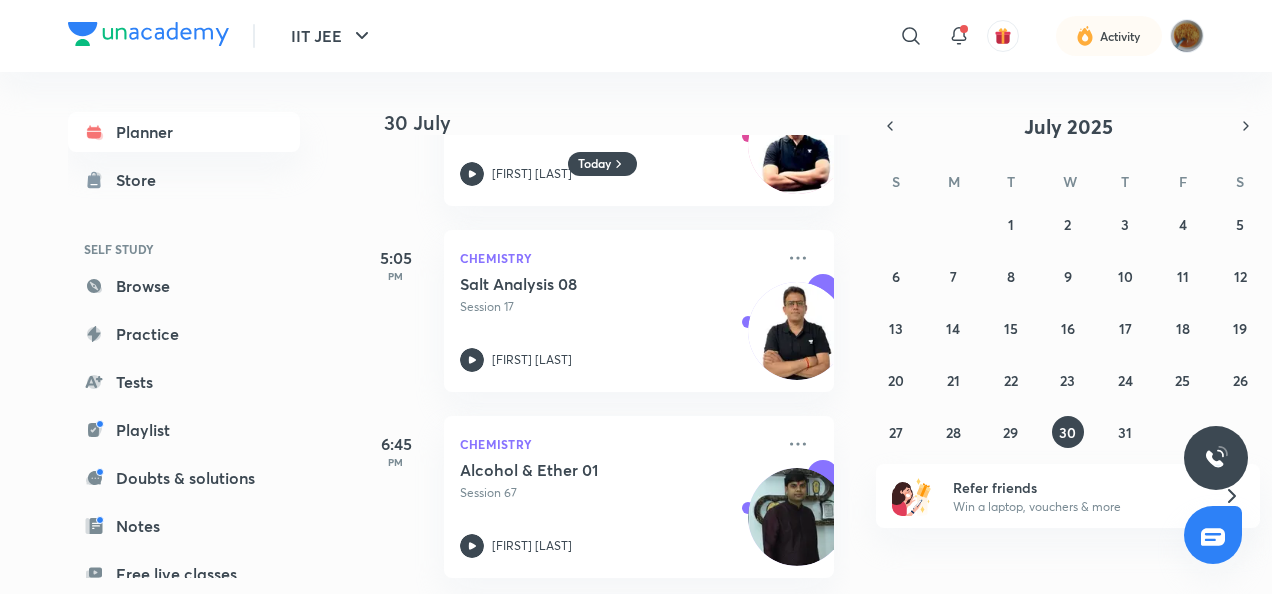 scroll, scrollTop: 875, scrollLeft: 0, axis: vertical 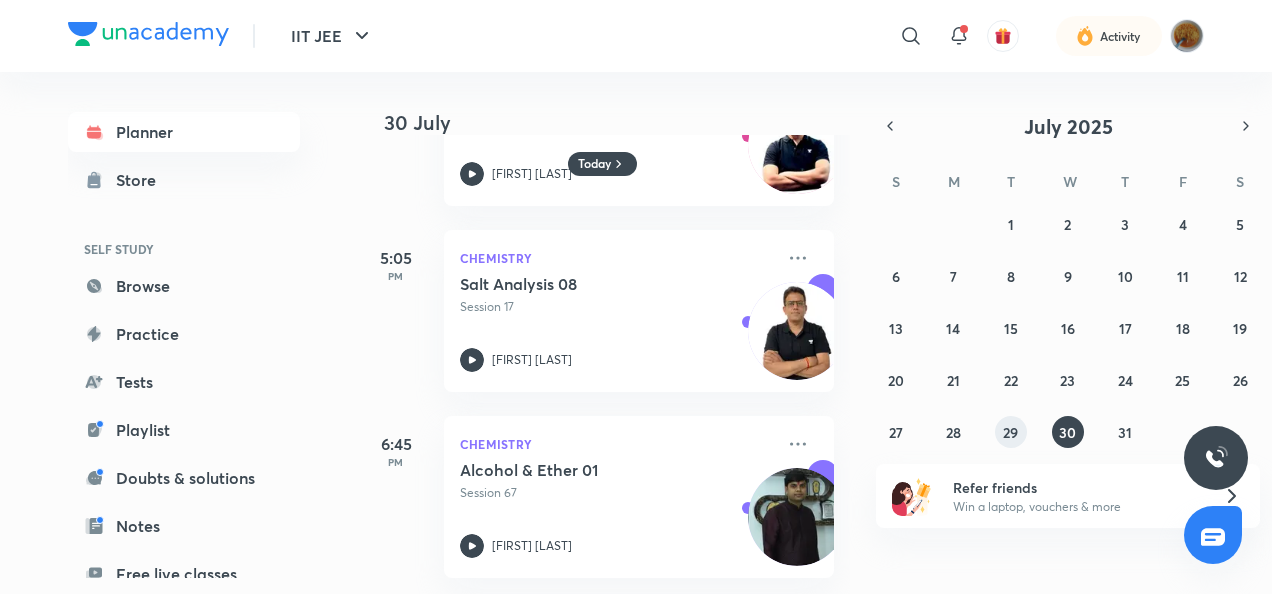 click on "29" at bounding box center (1011, 432) 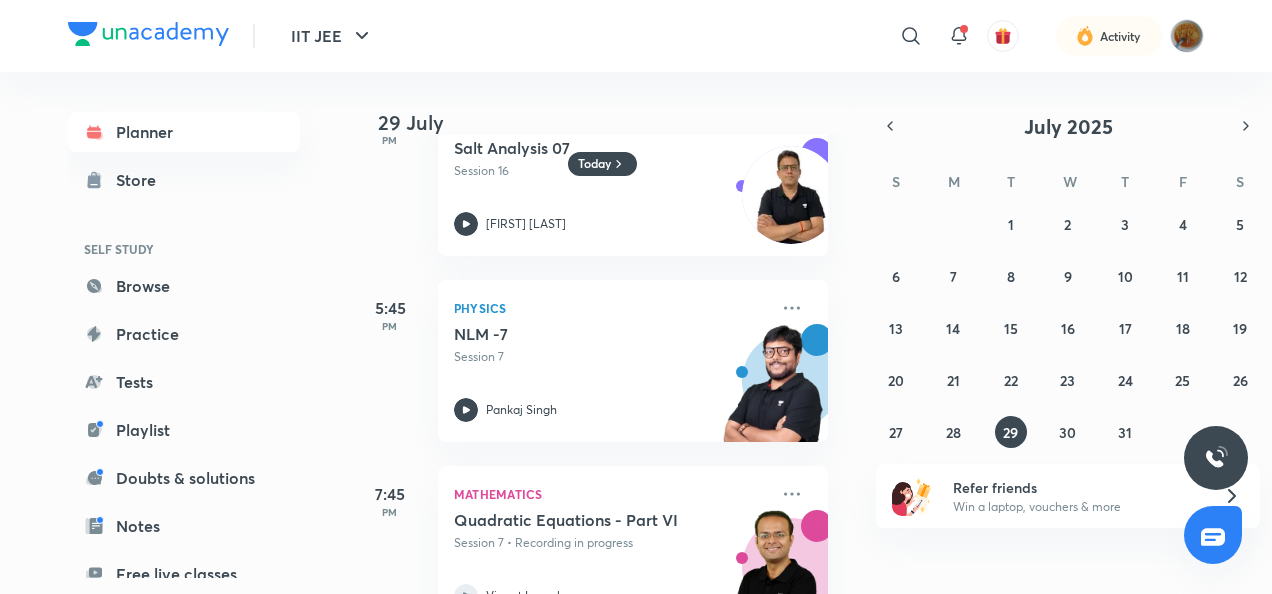 scroll, scrollTop: 2363, scrollLeft: 6, axis: both 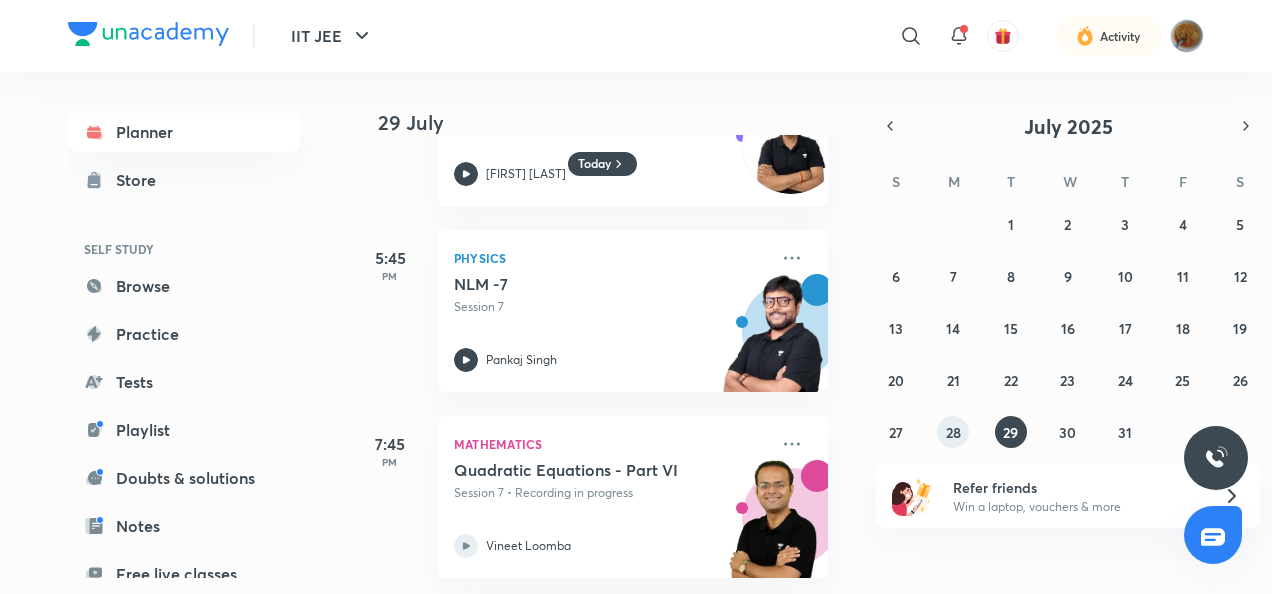 click on "28" at bounding box center (953, 432) 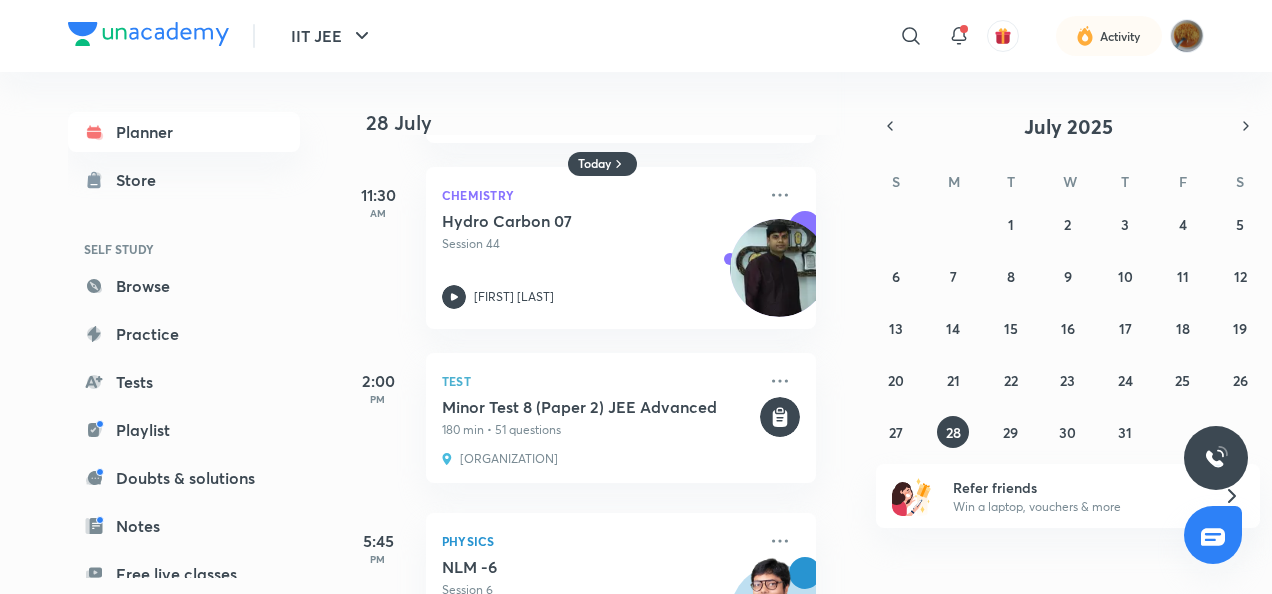 scroll, scrollTop: 1567, scrollLeft: 18, axis: both 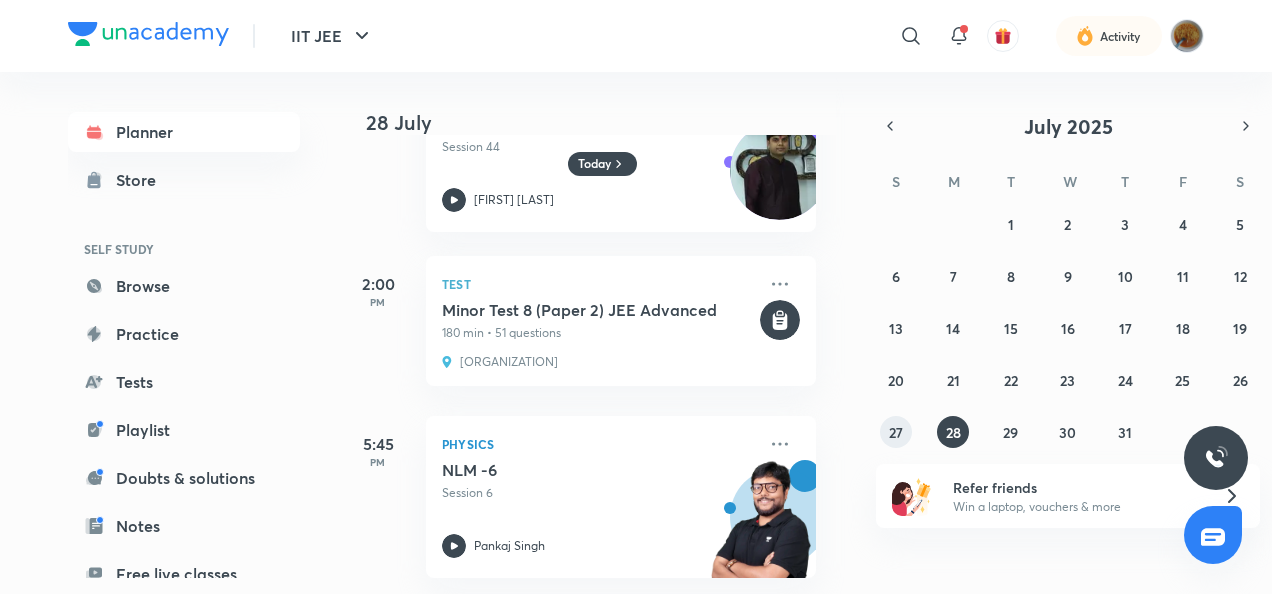 click on "27" at bounding box center (896, 432) 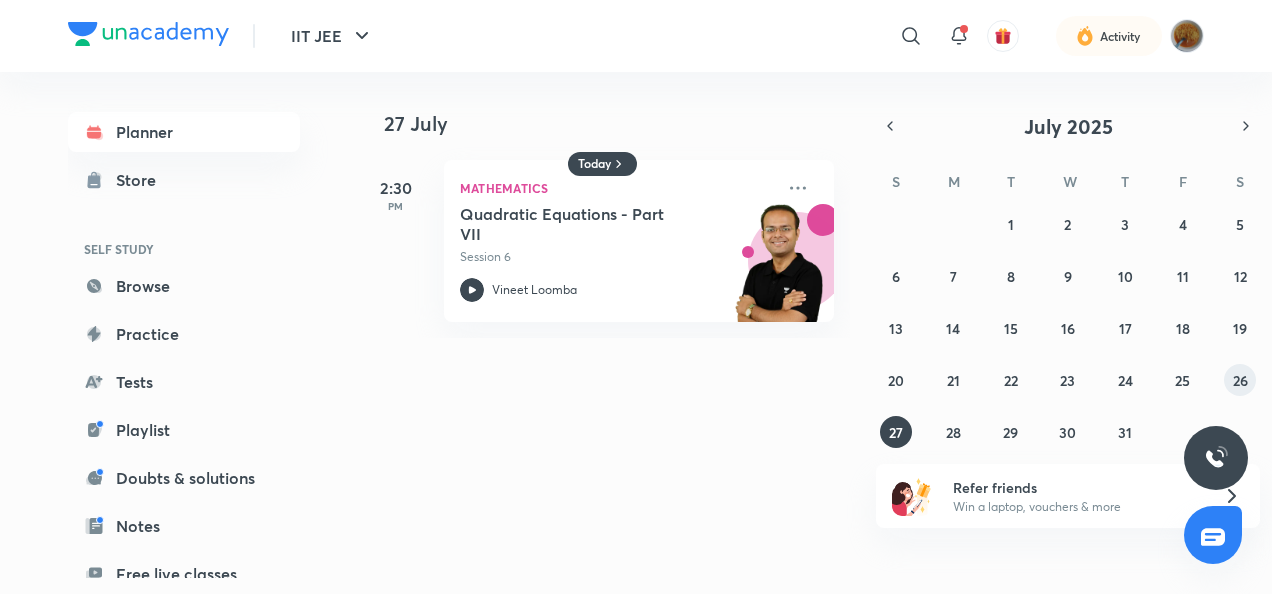 click on "26" at bounding box center (1240, 380) 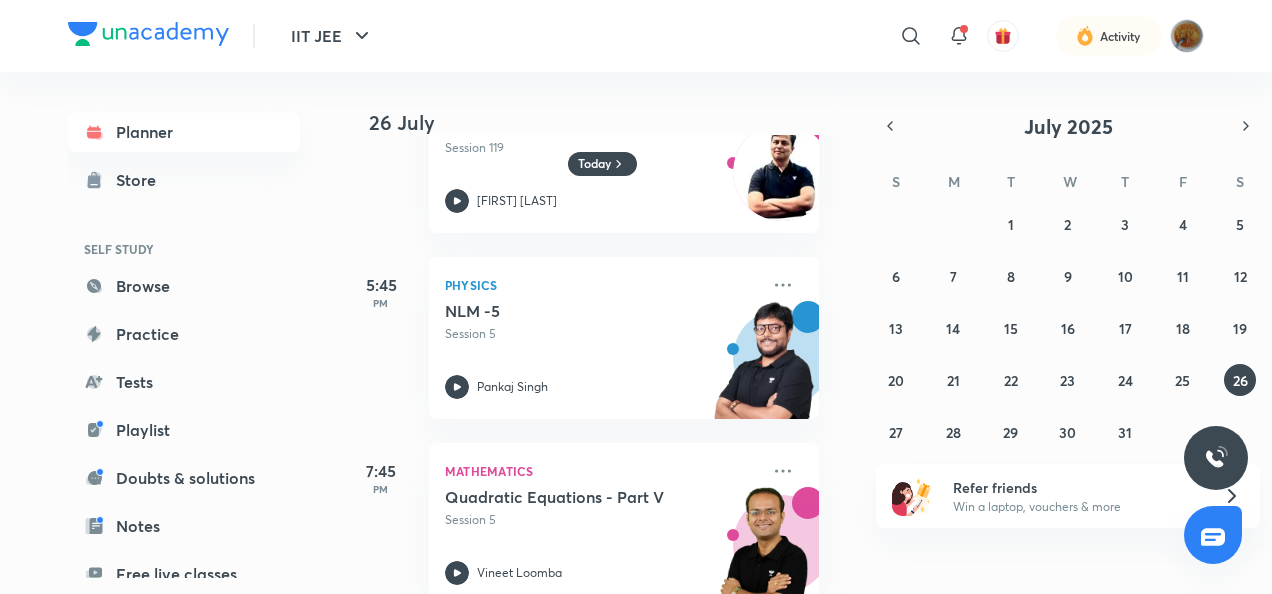 scroll, scrollTop: 1619, scrollLeft: 15, axis: both 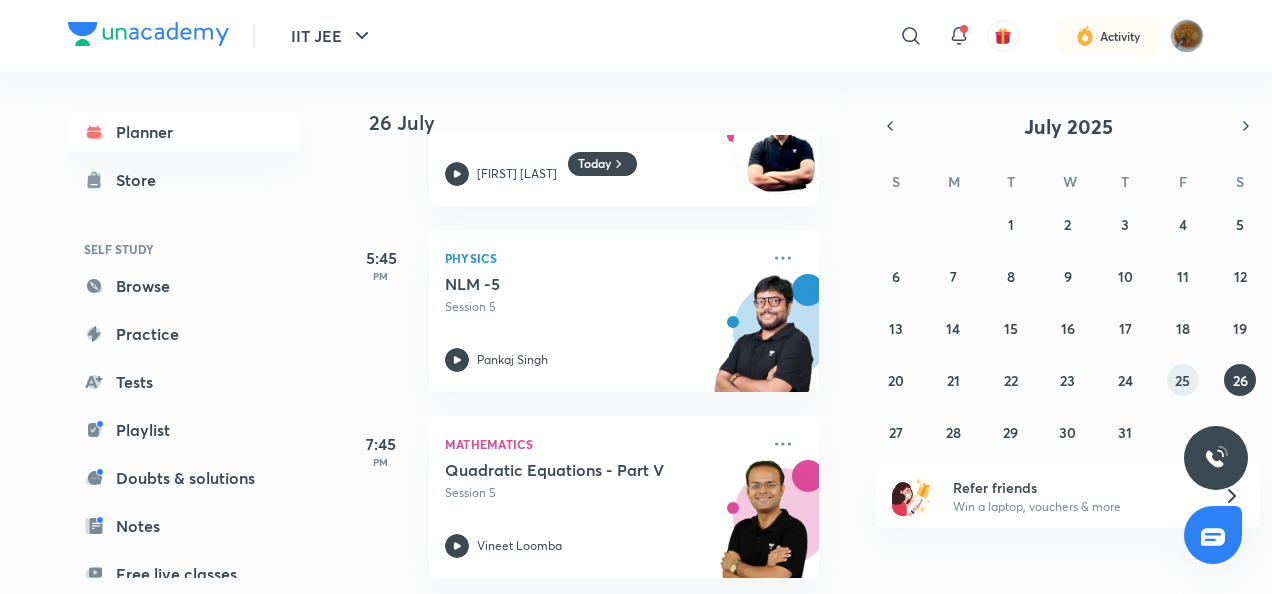 click on "25" at bounding box center [1182, 380] 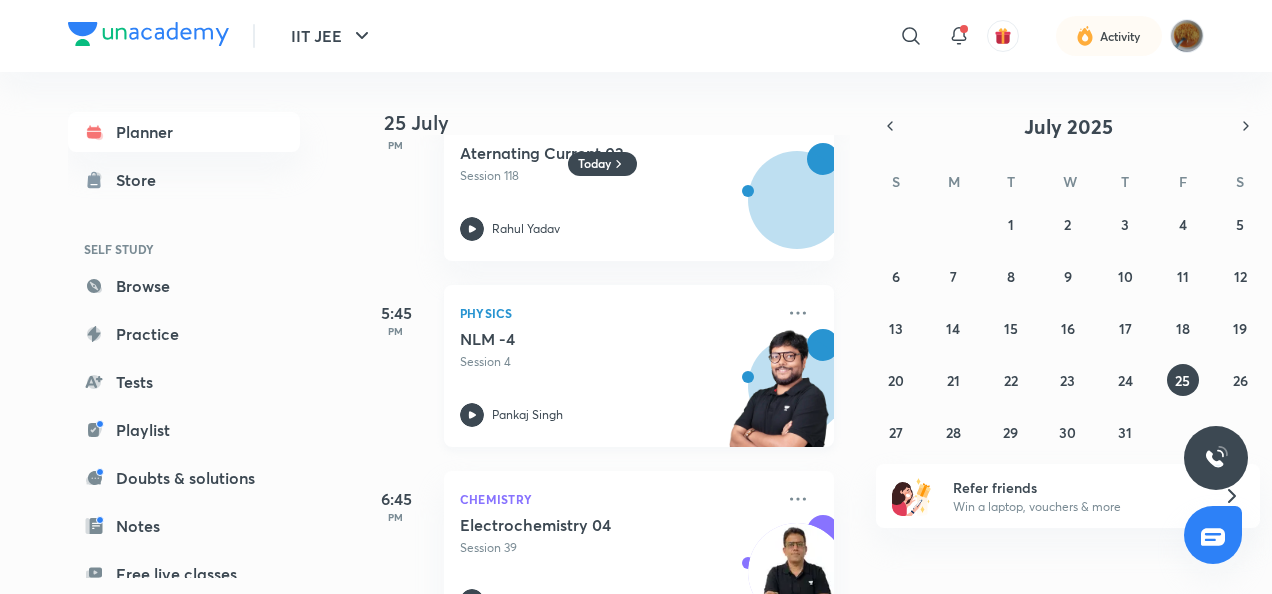 scroll, scrollTop: 2107, scrollLeft: 0, axis: vertical 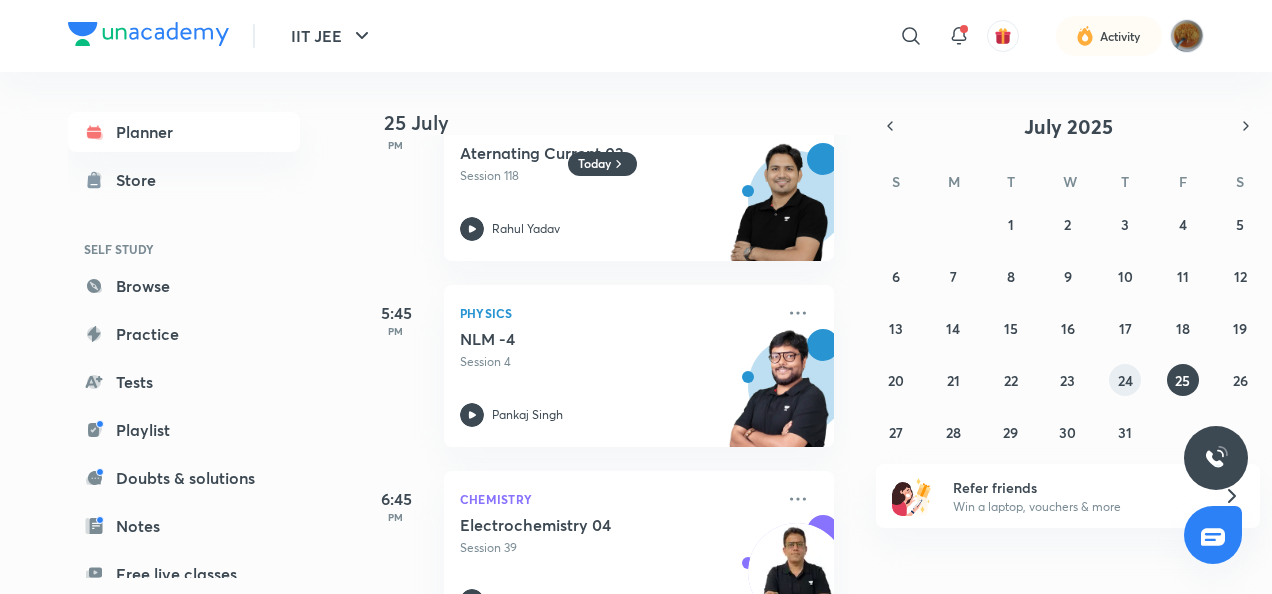 click on "24" at bounding box center [1125, 380] 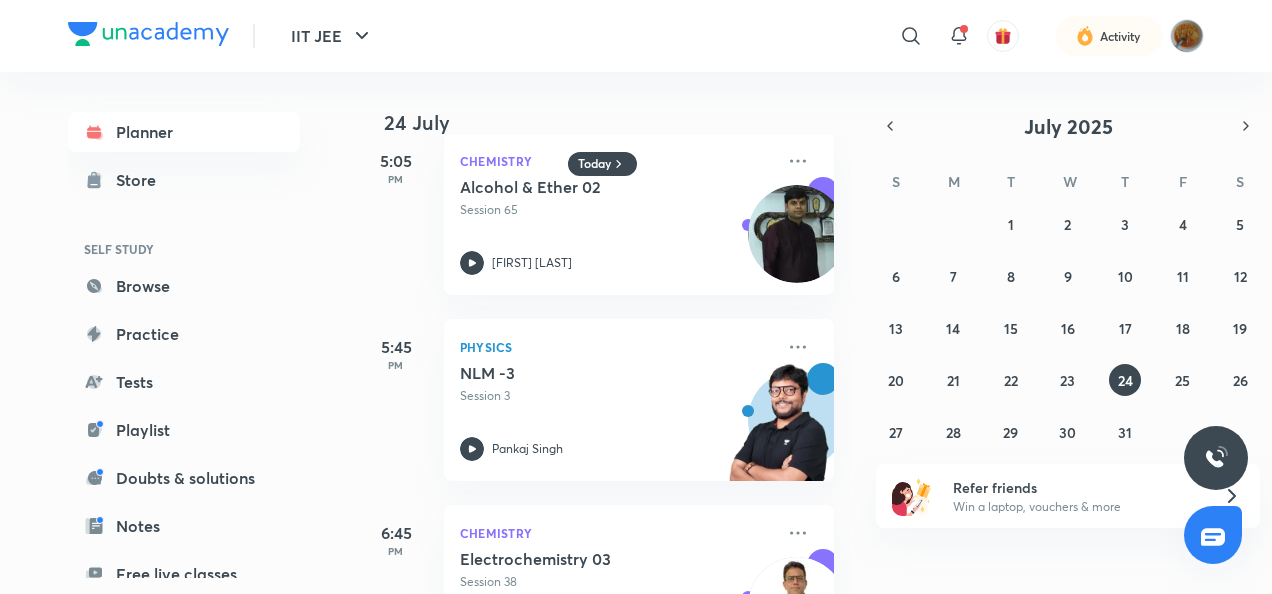 scroll, scrollTop: 1991, scrollLeft: 0, axis: vertical 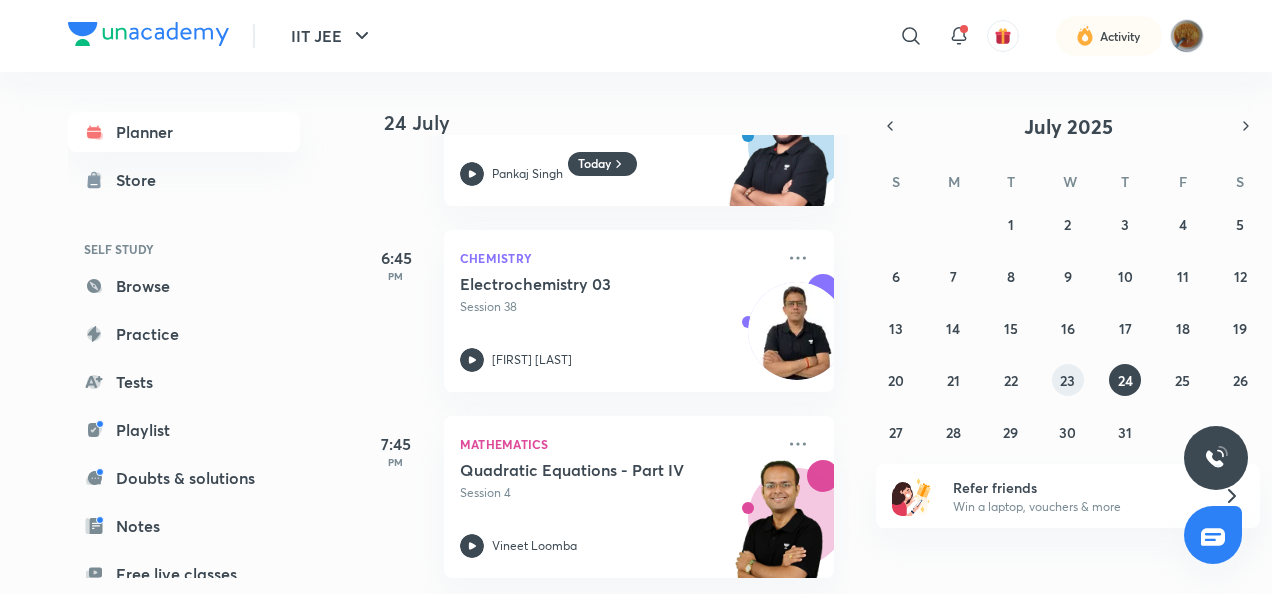 click on "23" at bounding box center (1068, 380) 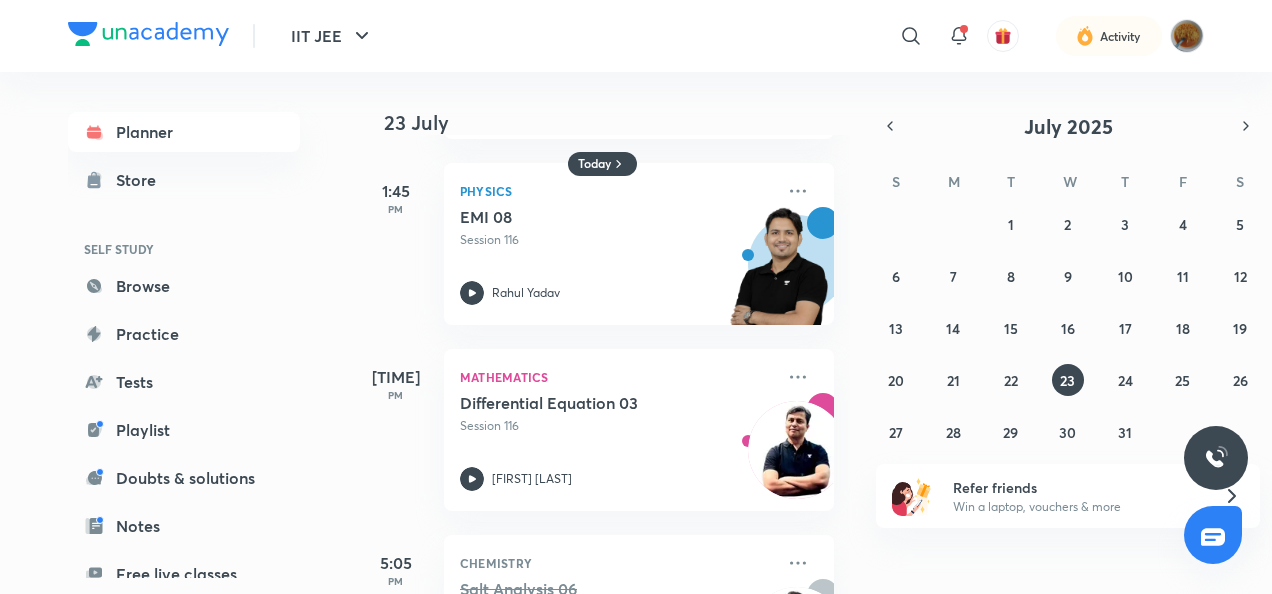 scroll, scrollTop: 1534, scrollLeft: 0, axis: vertical 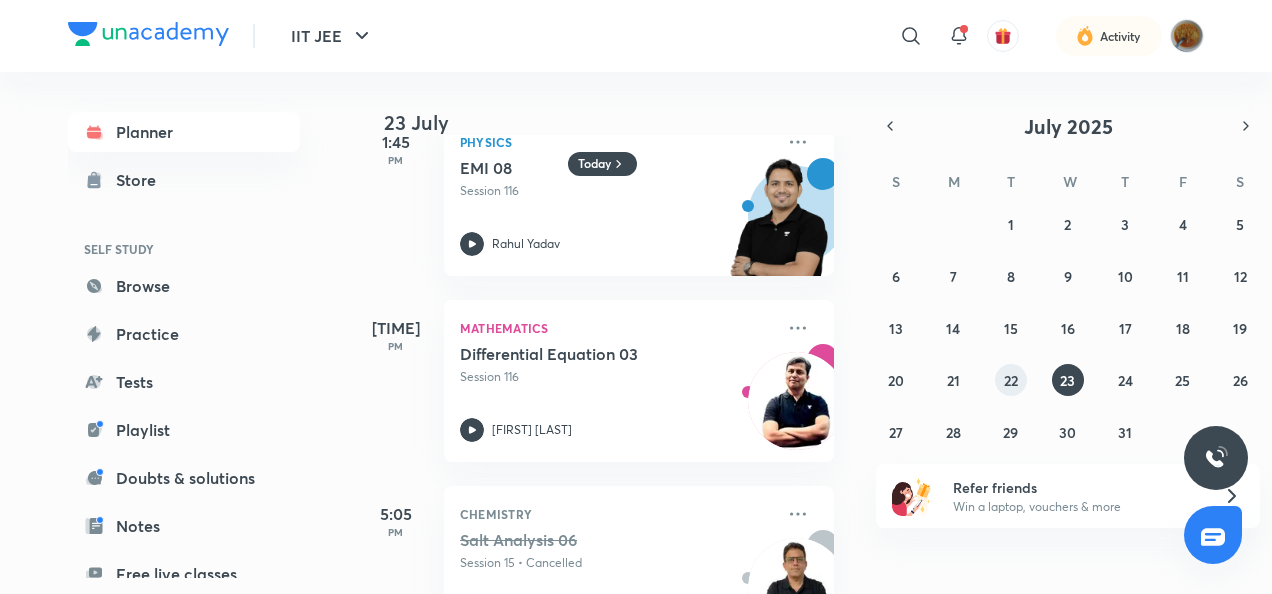 click on "22" at bounding box center [1011, 380] 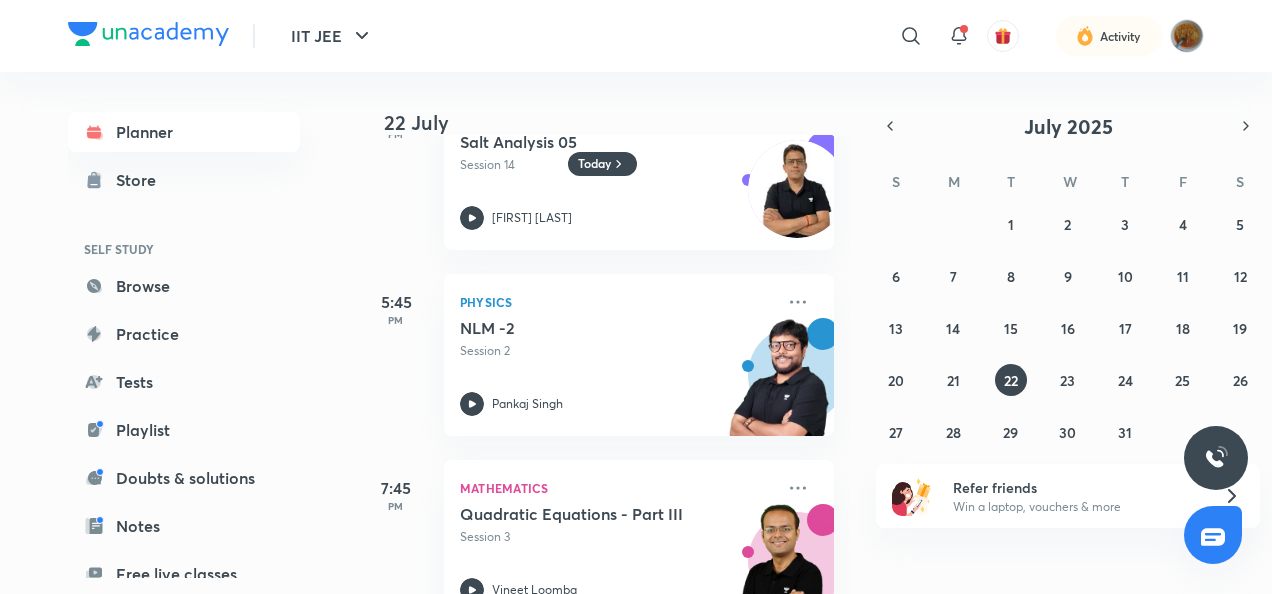 scroll, scrollTop: 2177, scrollLeft: 0, axis: vertical 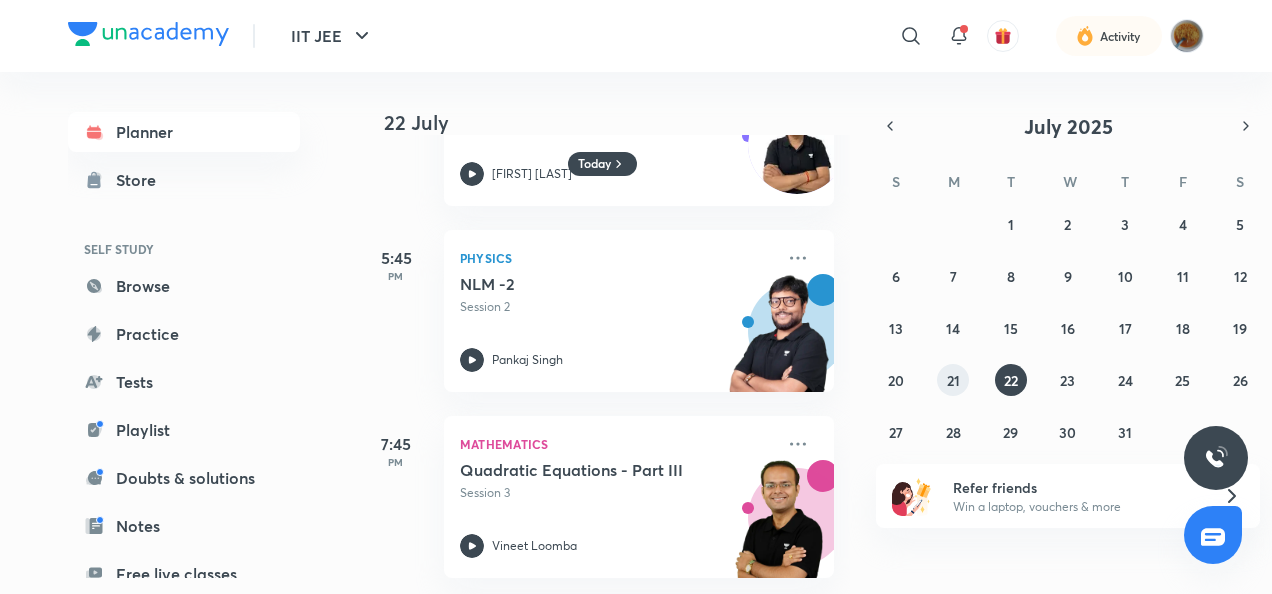 click on "21" at bounding box center [953, 380] 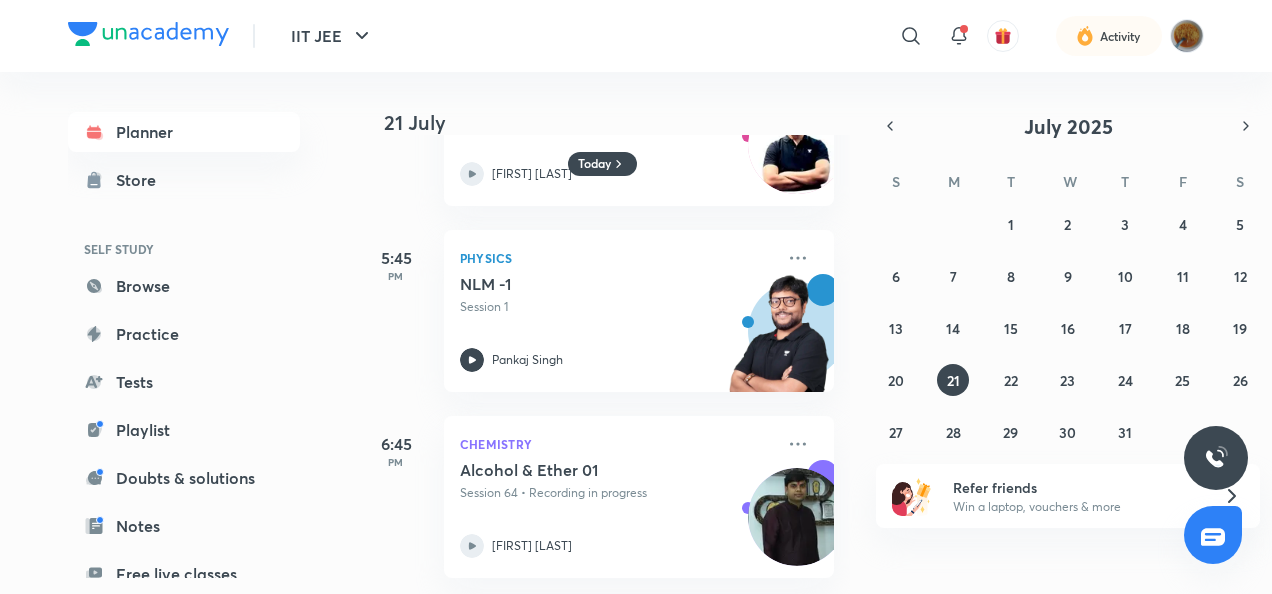scroll, scrollTop: 1753, scrollLeft: 0, axis: vertical 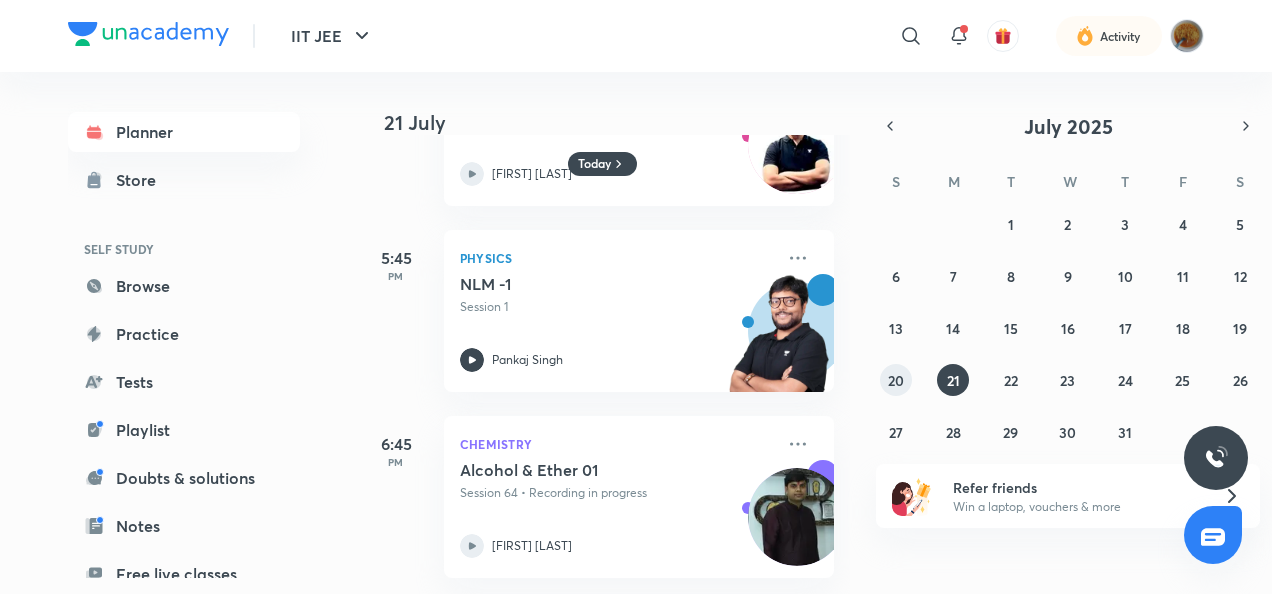 click on "20" at bounding box center [896, 380] 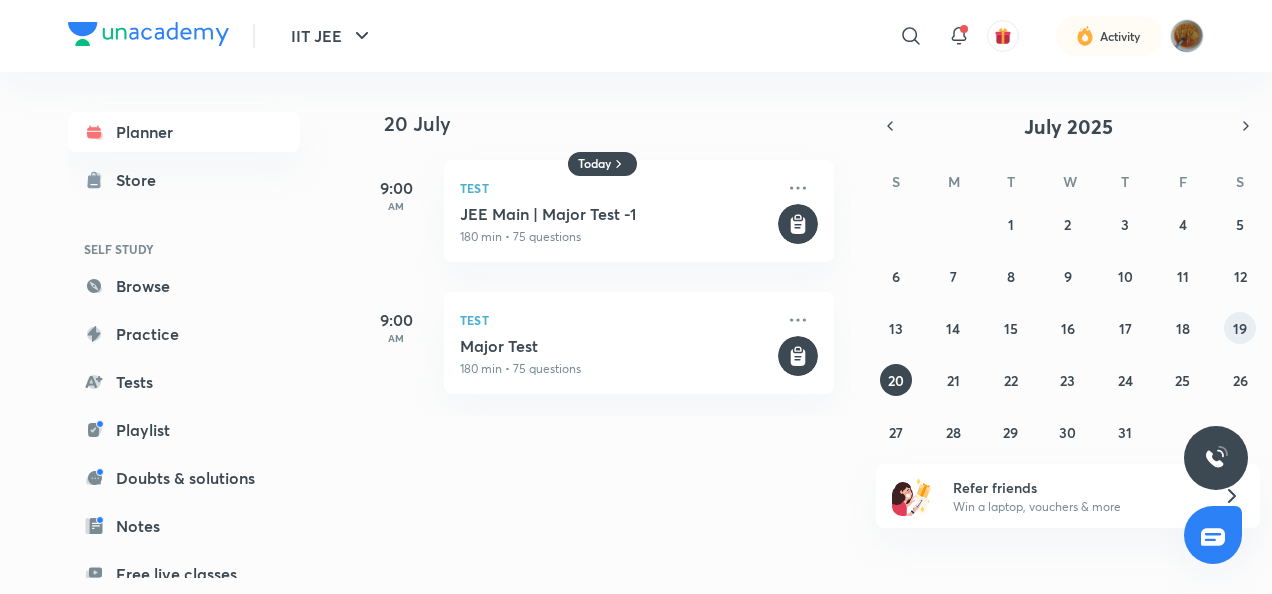 click on "19" at bounding box center (1240, 328) 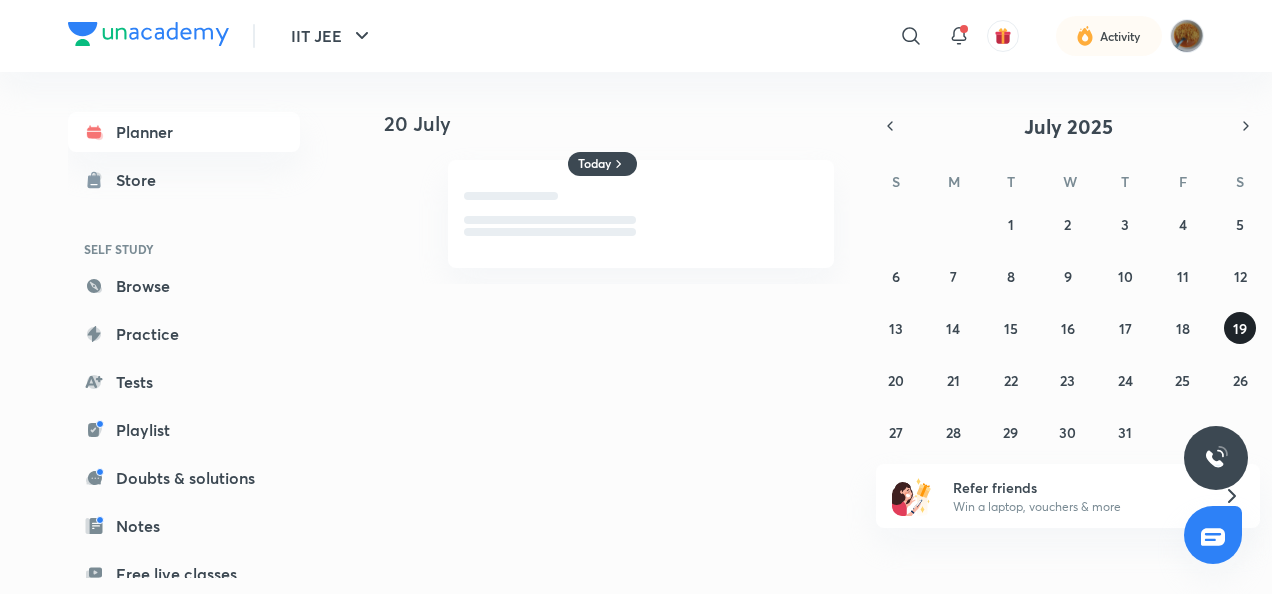 click on "19" at bounding box center [1240, 328] 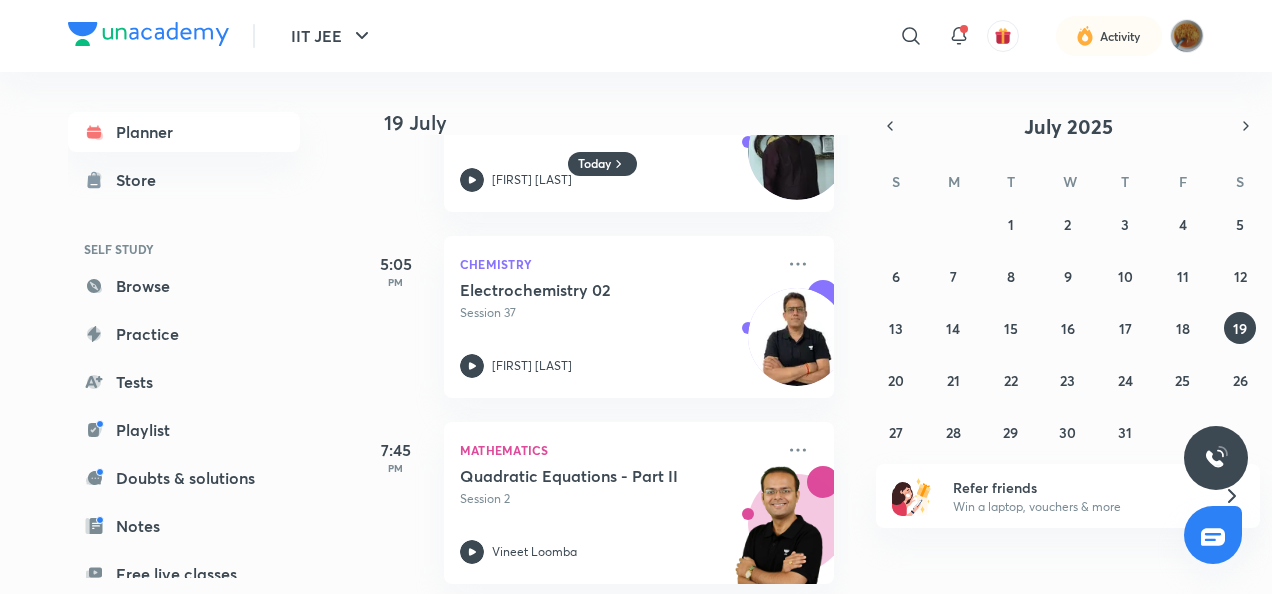 scroll, scrollTop: 1805, scrollLeft: 0, axis: vertical 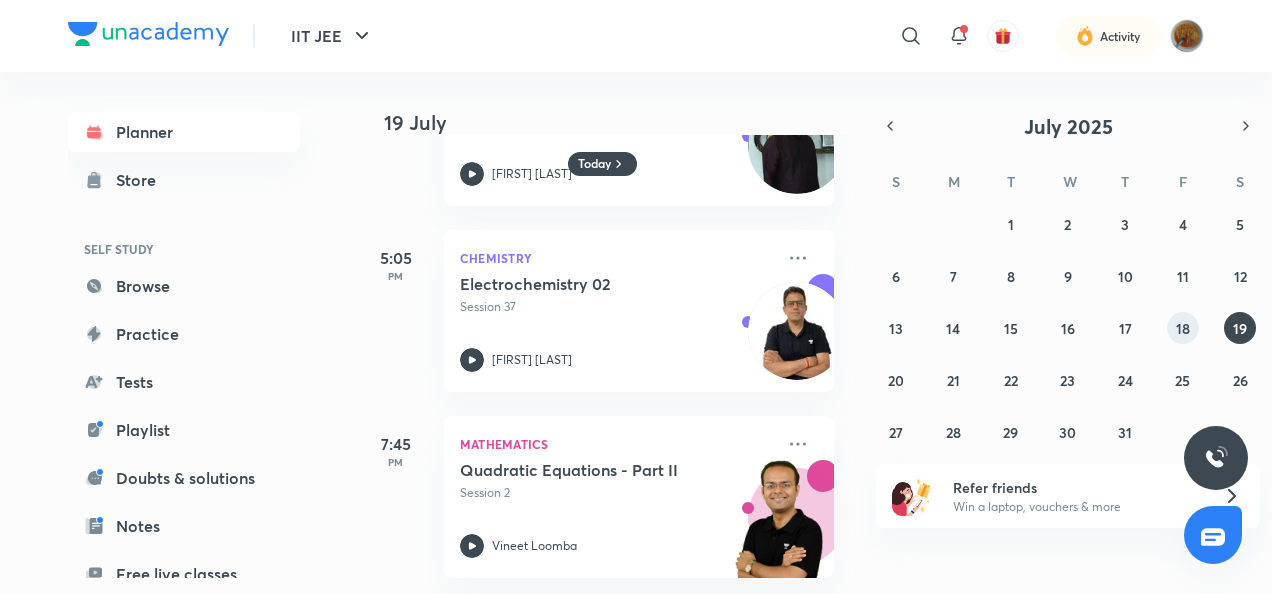 click on "18" at bounding box center (1183, 328) 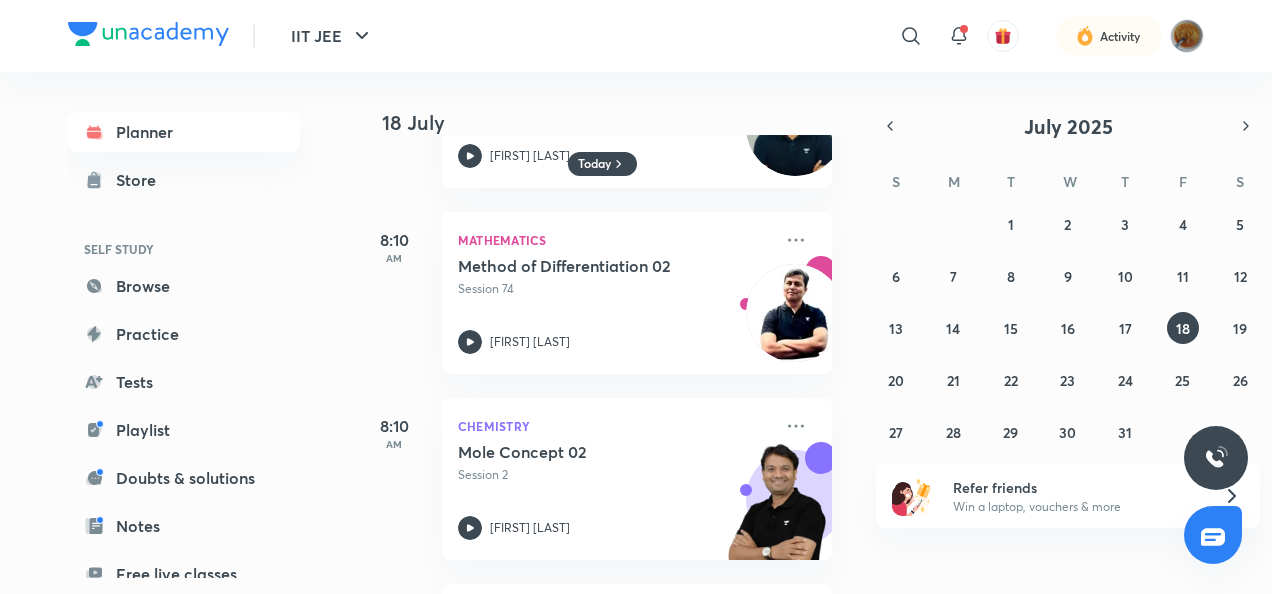 scroll, scrollTop: 0, scrollLeft: 2, axis: horizontal 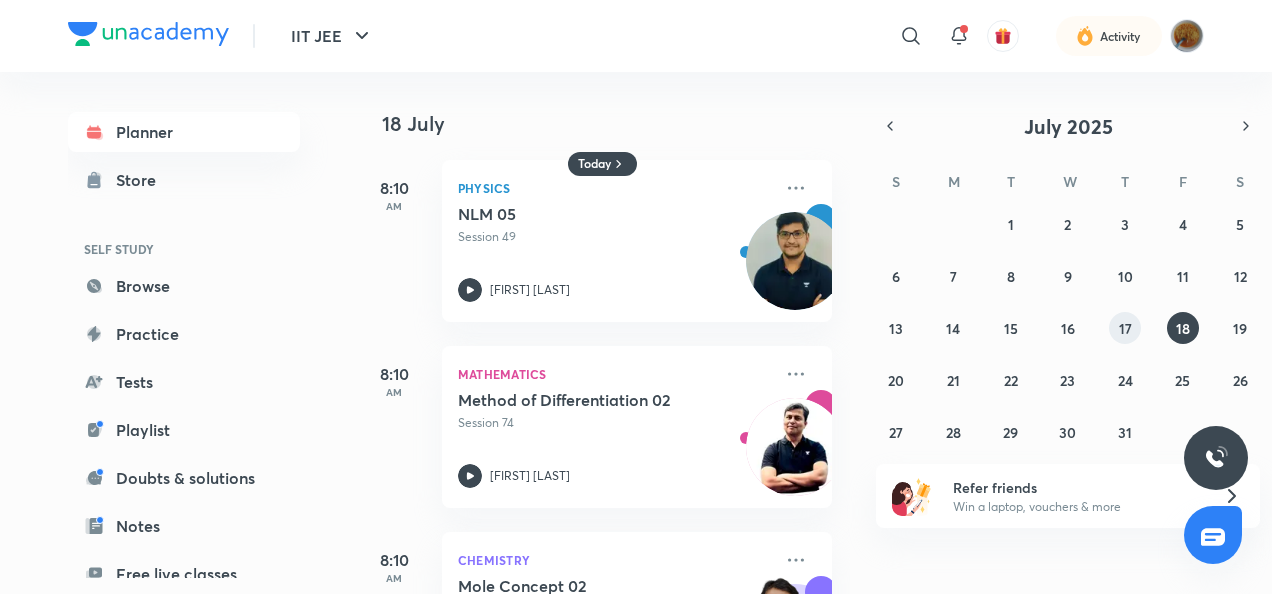click on "17" at bounding box center [1125, 328] 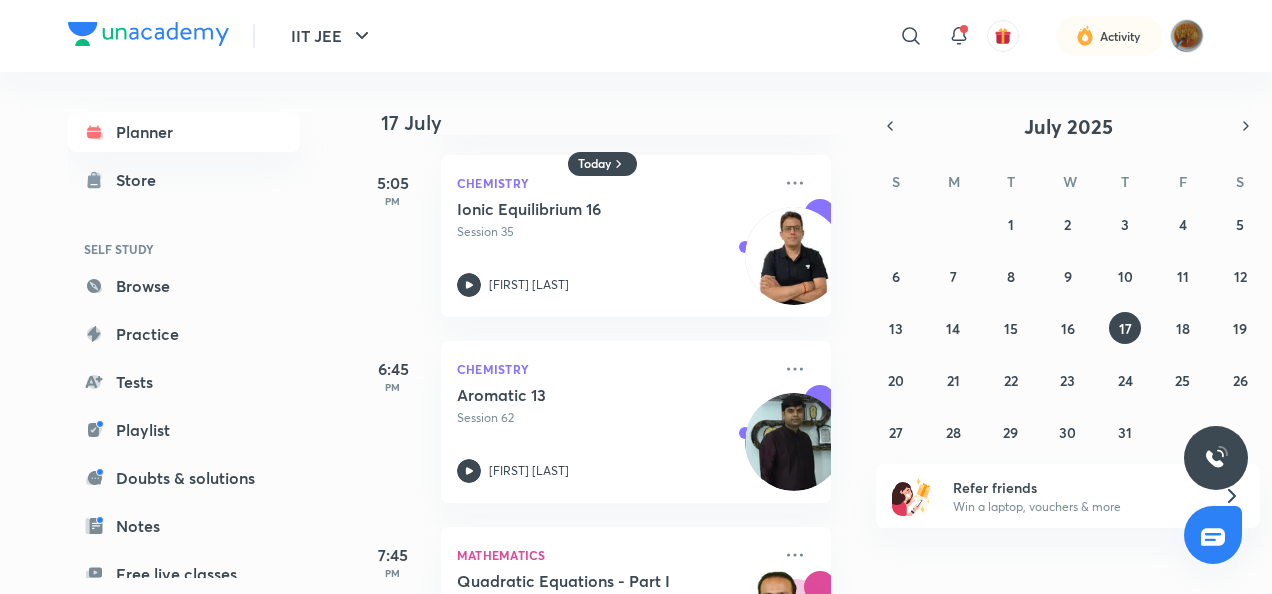 scroll, scrollTop: 2363, scrollLeft: 3, axis: both 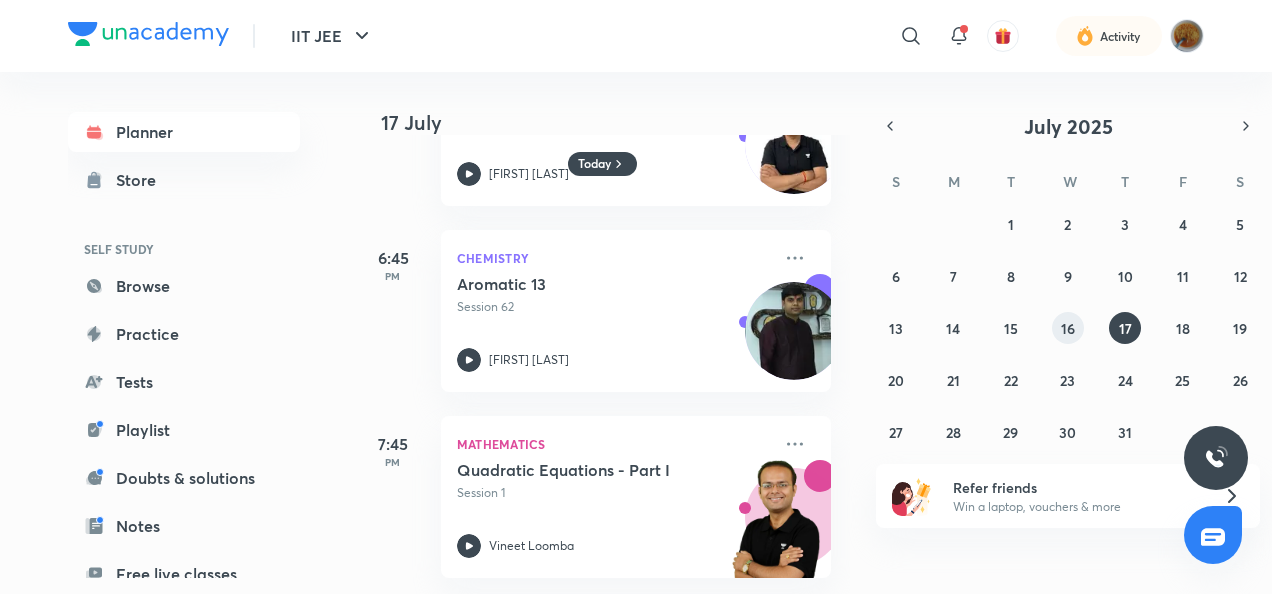 click on "16" at bounding box center (1068, 328) 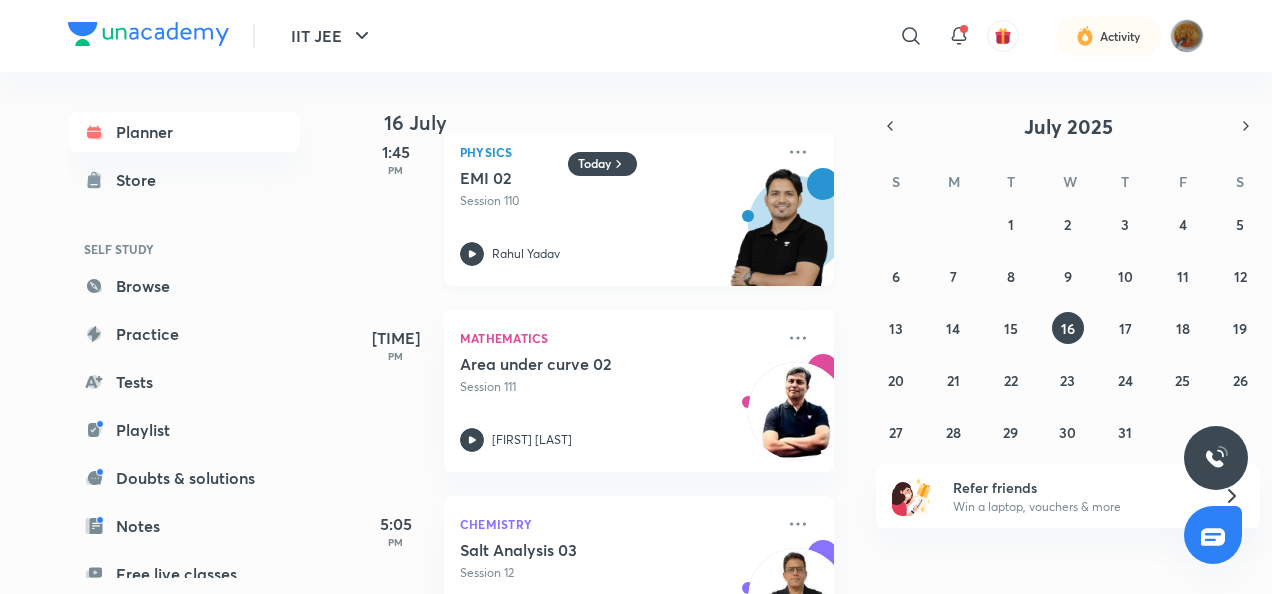 scroll, scrollTop: 1991, scrollLeft: 0, axis: vertical 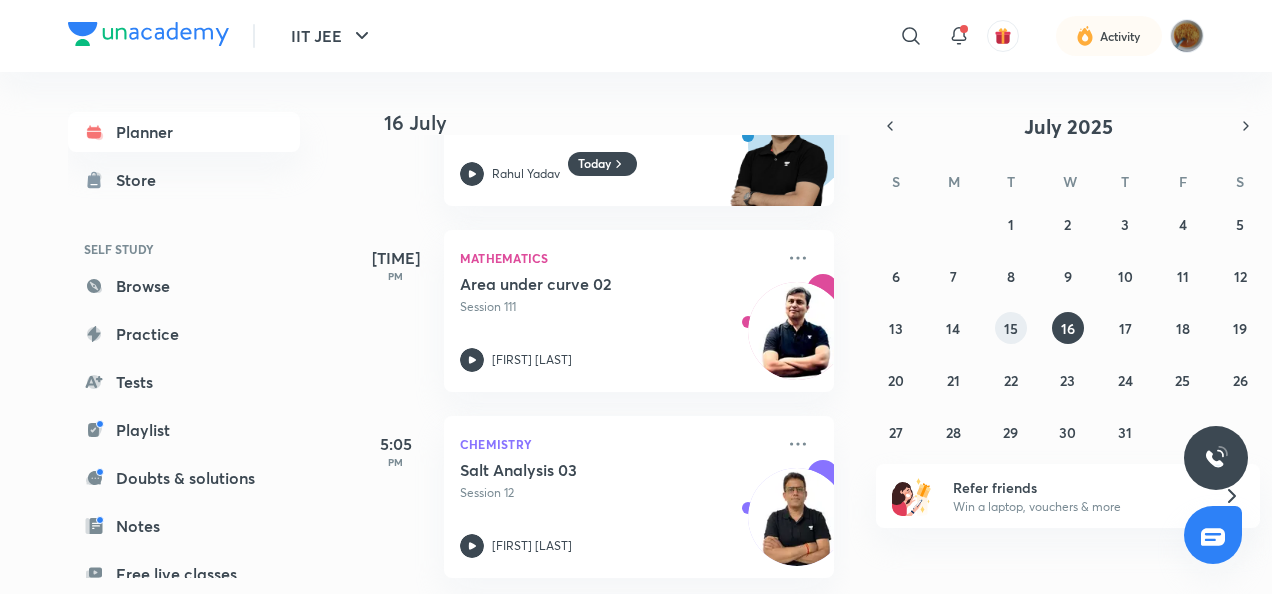 click on "15" at bounding box center (1011, 328) 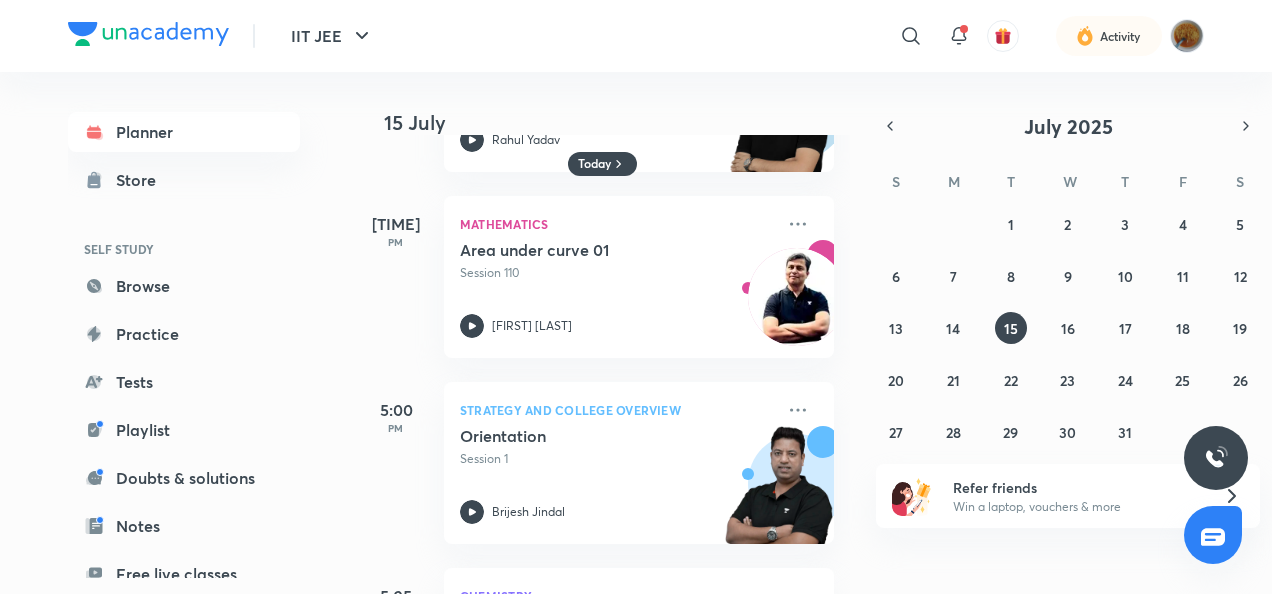 scroll, scrollTop: 2011, scrollLeft: 0, axis: vertical 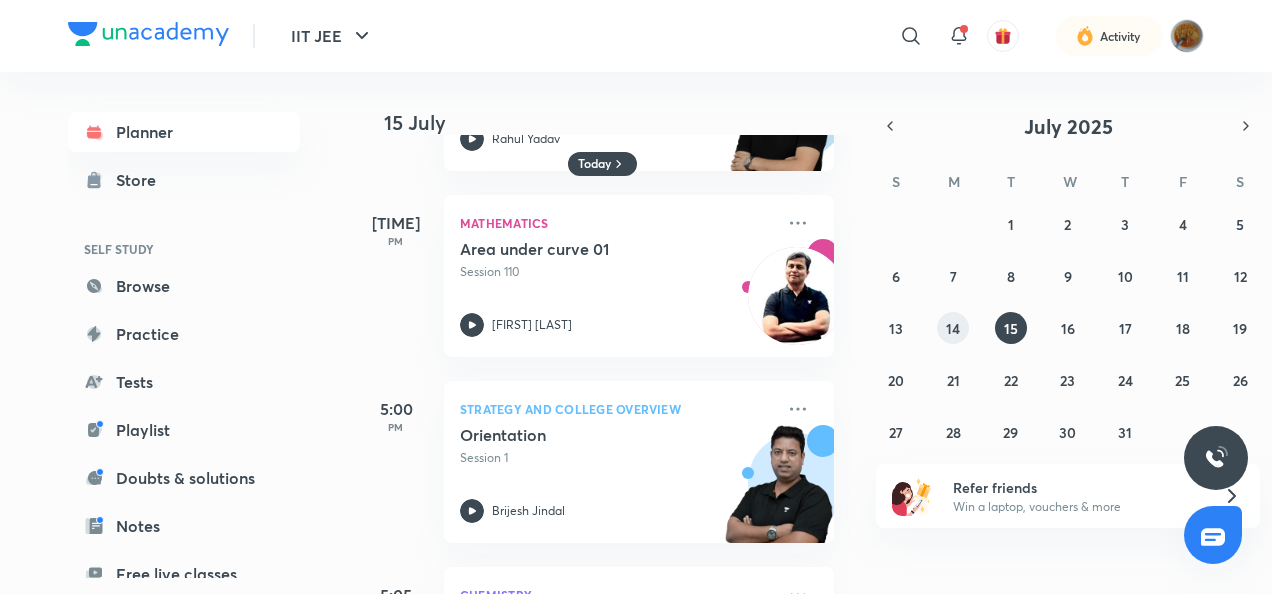 click on "14" at bounding box center [953, 328] 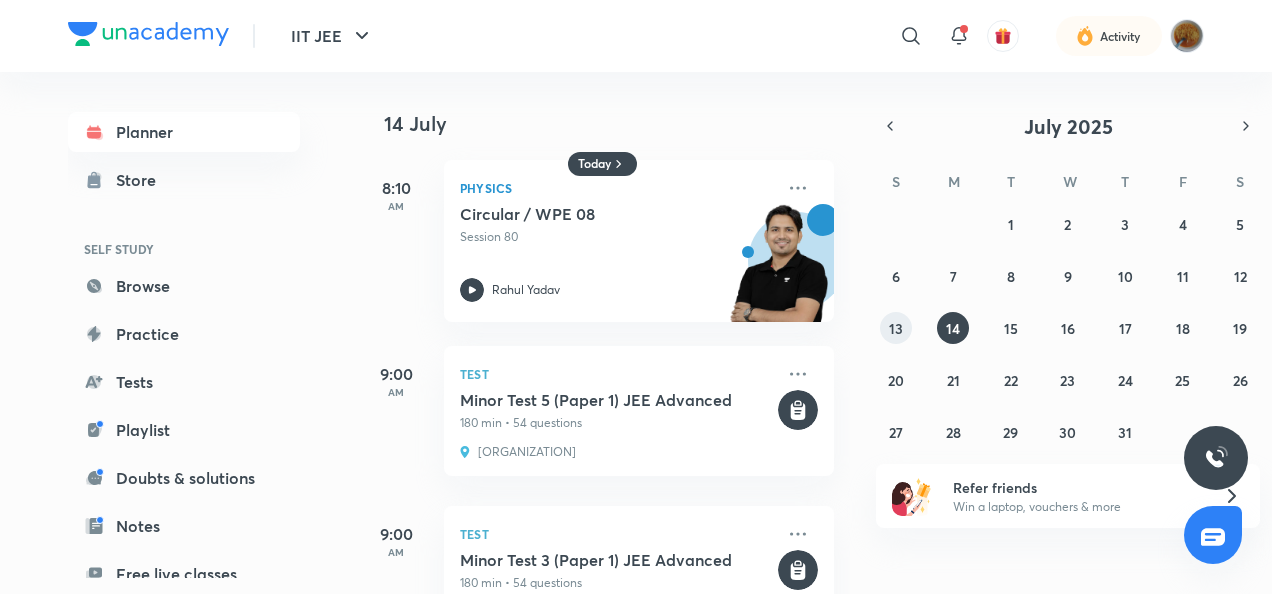 click on "13" at bounding box center (896, 328) 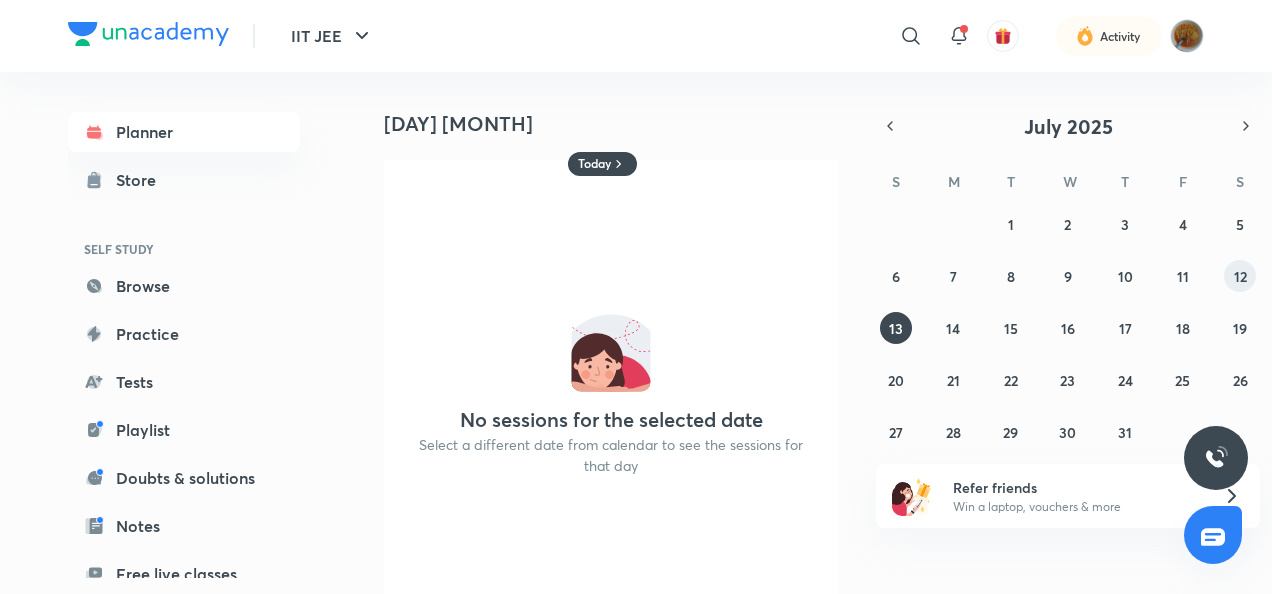 click on "12" at bounding box center (1240, 276) 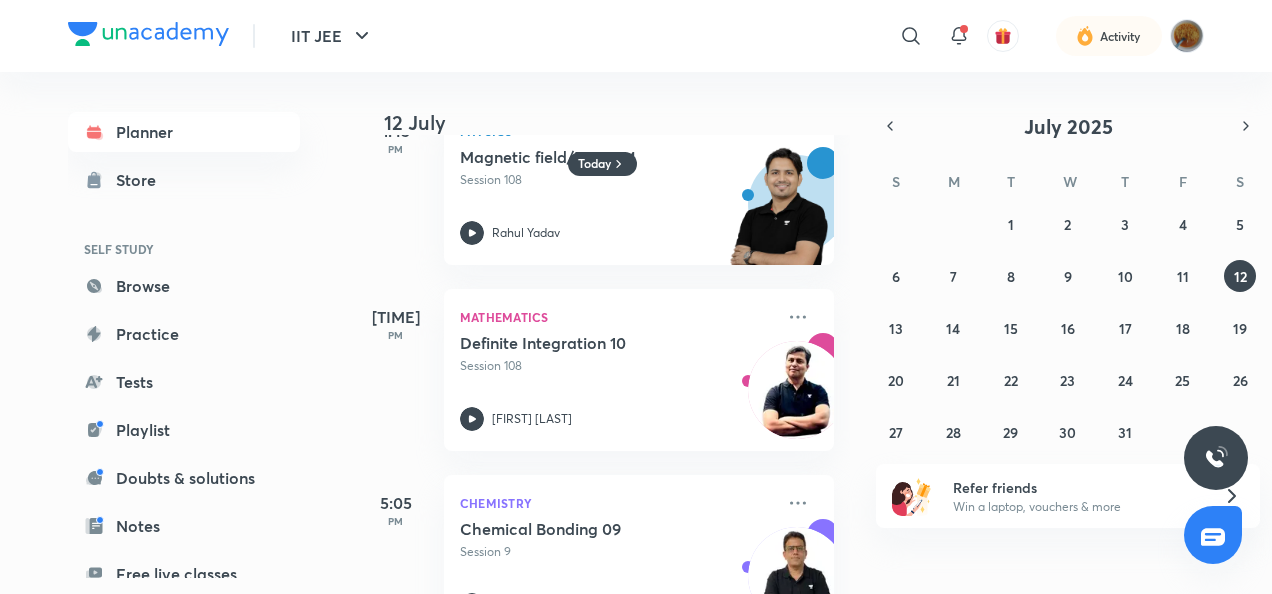 scroll, scrollTop: 2177, scrollLeft: 0, axis: vertical 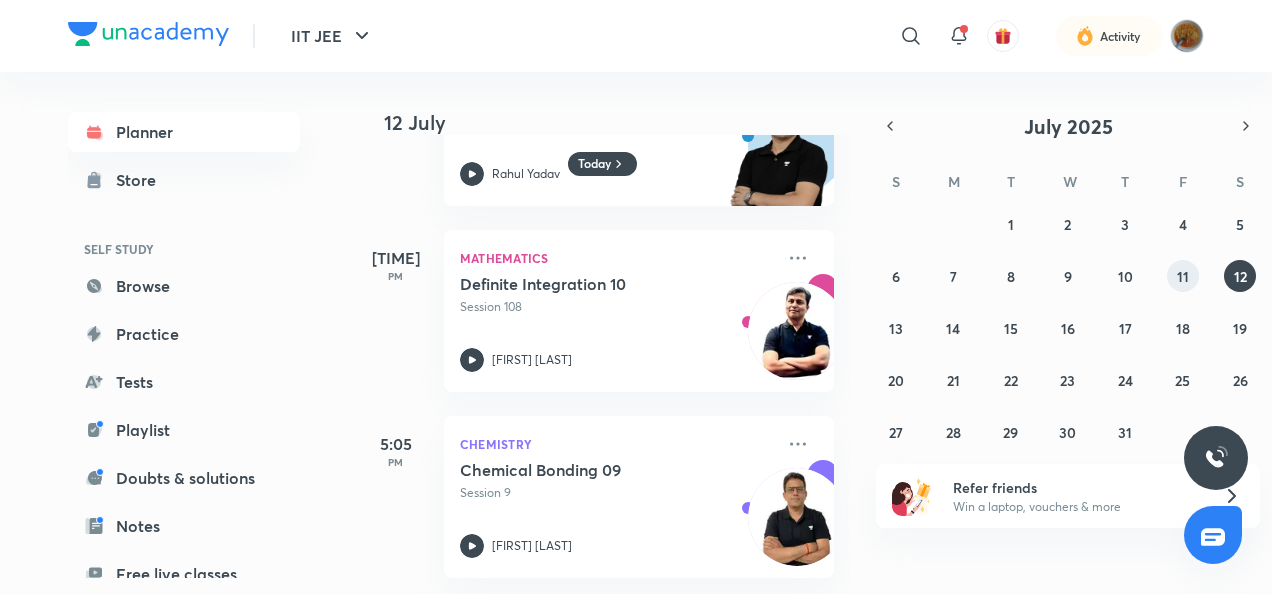 click on "11" at bounding box center [1183, 276] 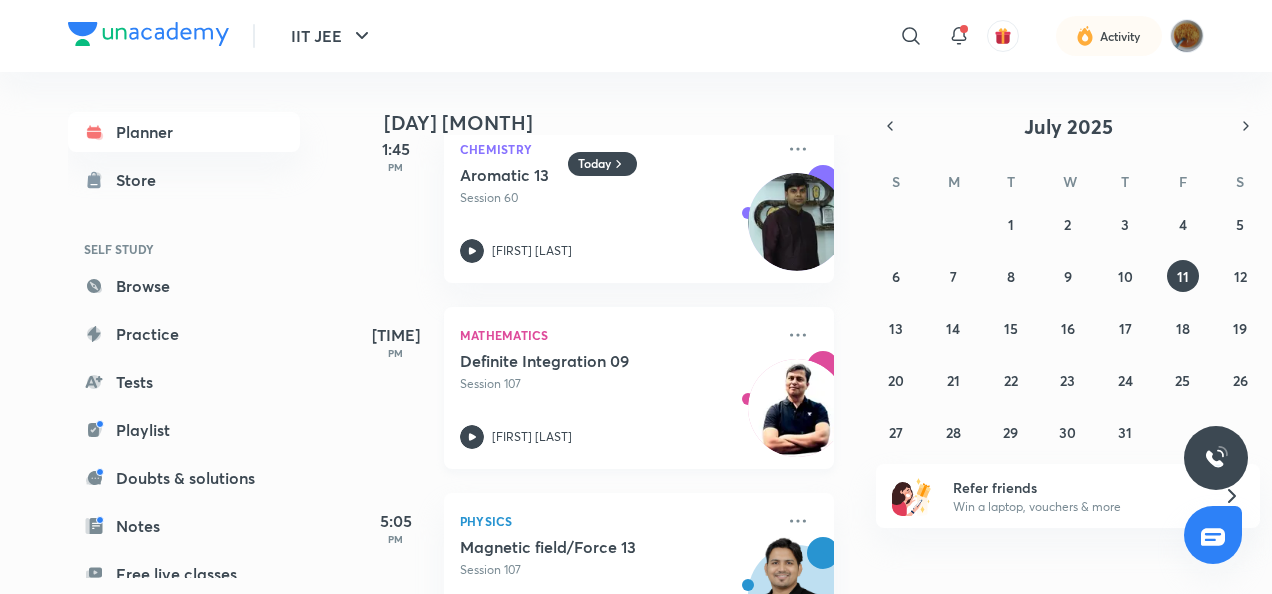 scroll, scrollTop: 1619, scrollLeft: 0, axis: vertical 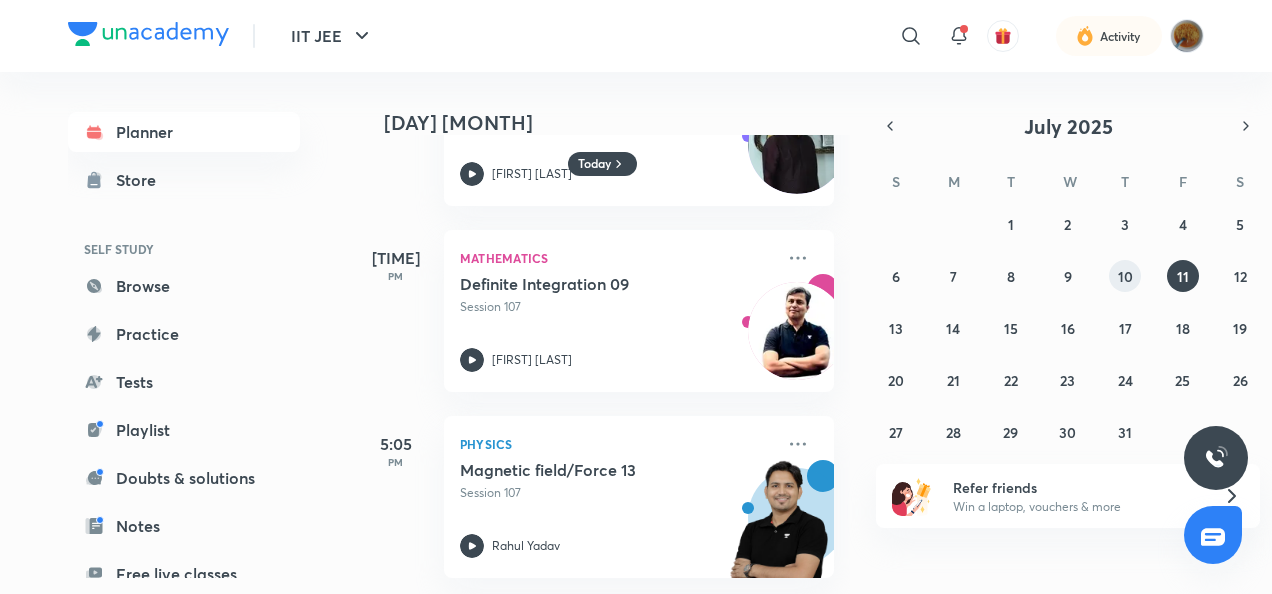 click on "10" at bounding box center [1125, 276] 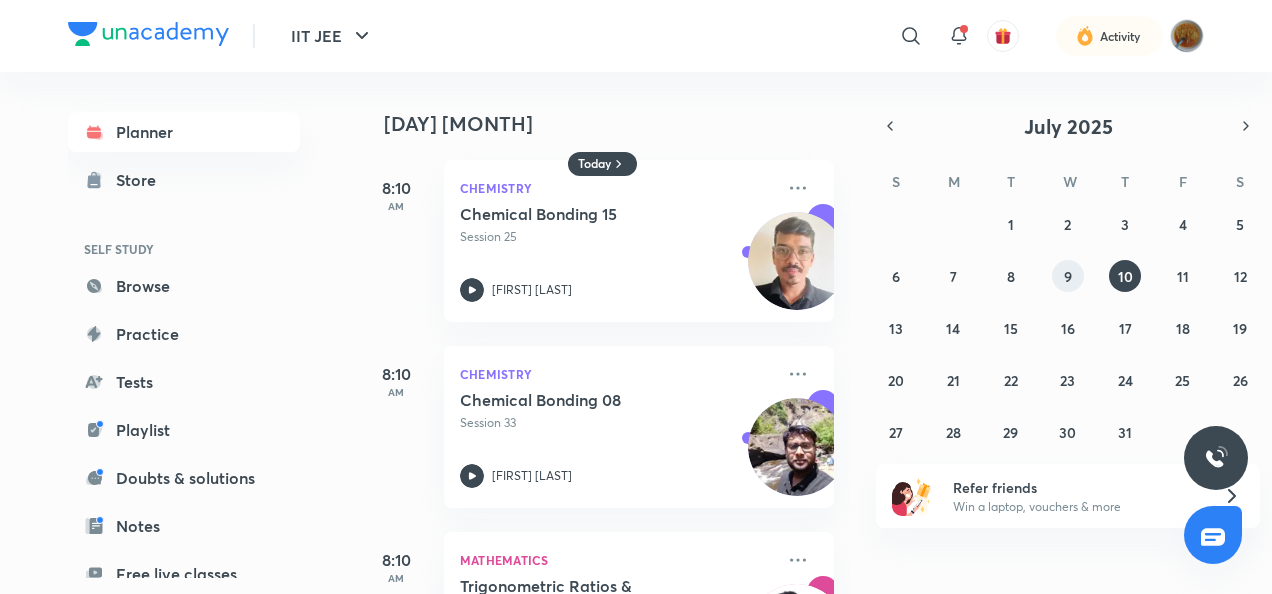 click on "9" at bounding box center [1068, 276] 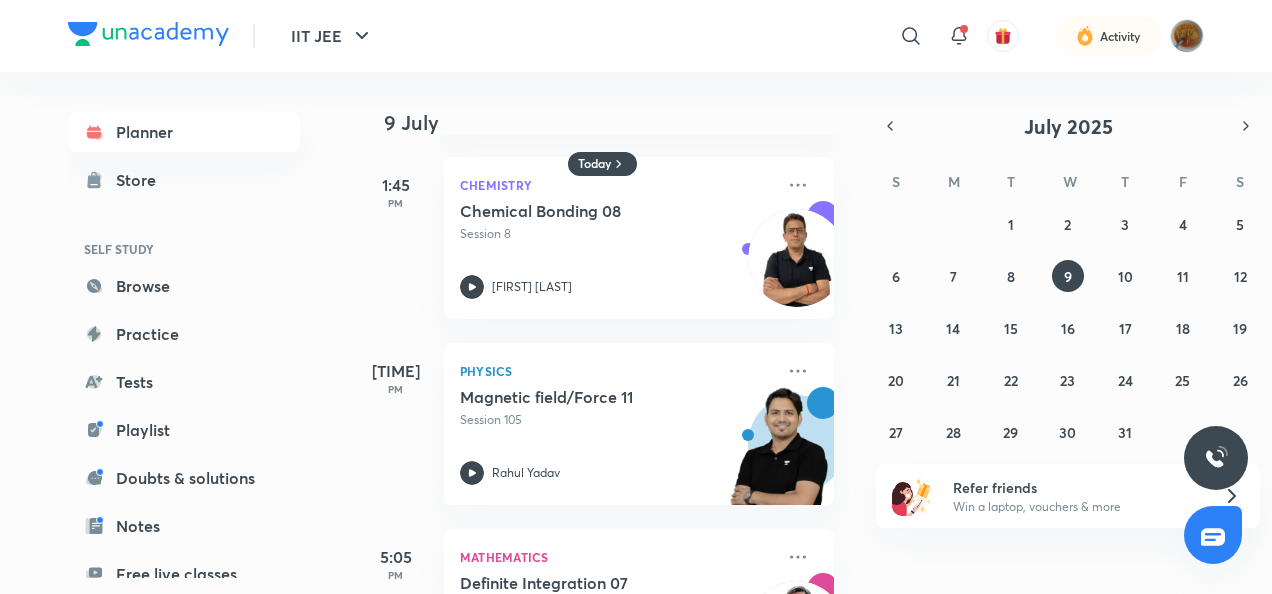 scroll, scrollTop: 1247, scrollLeft: 0, axis: vertical 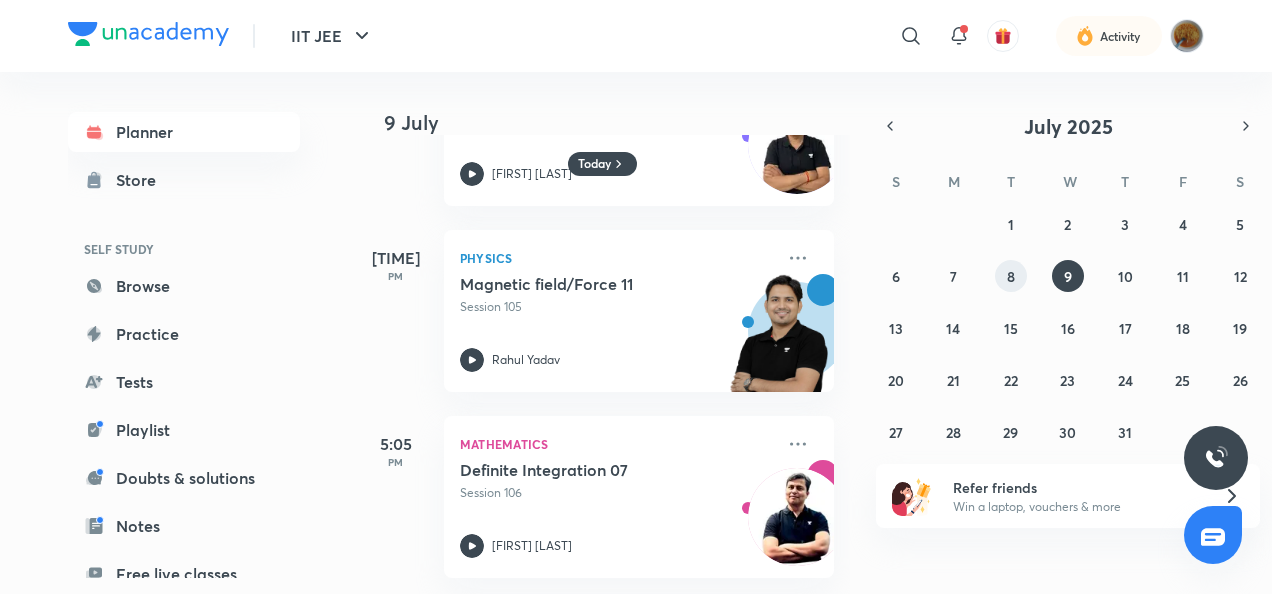 click on "8" at bounding box center (1011, 276) 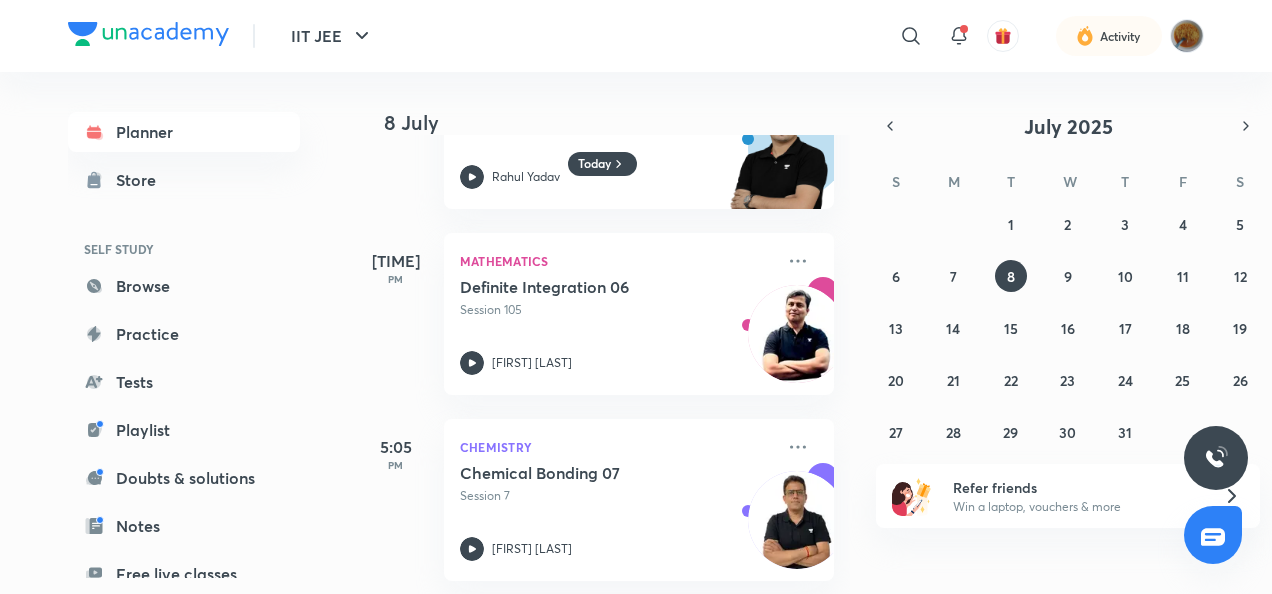 scroll, scrollTop: 1805, scrollLeft: 0, axis: vertical 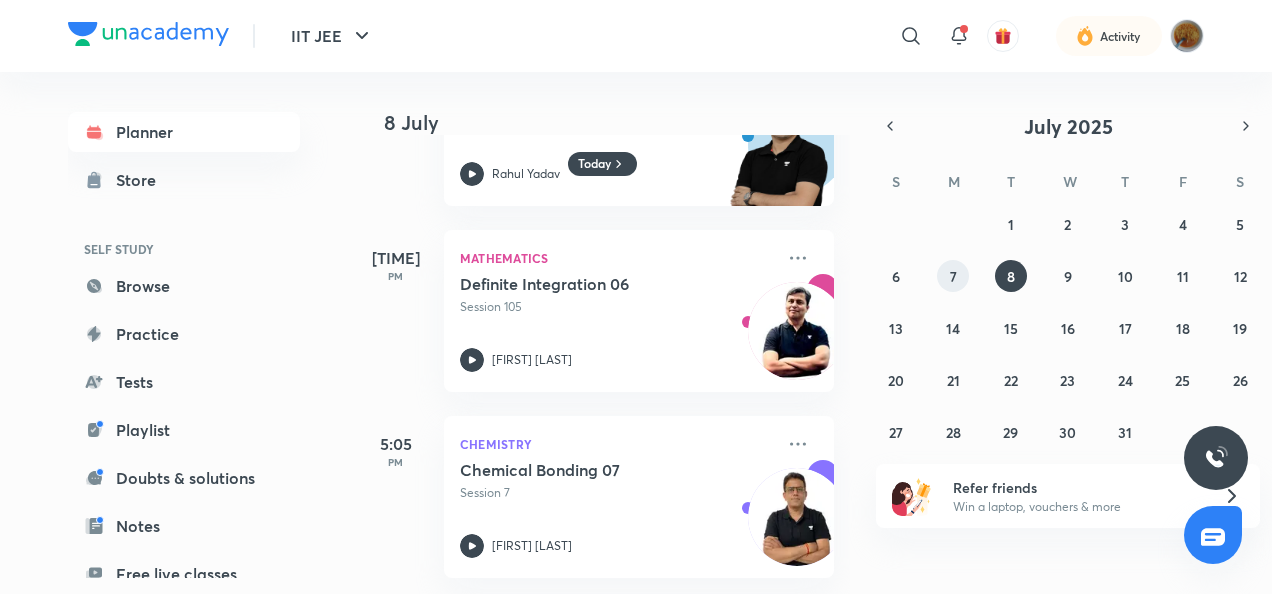 click on "7" at bounding box center [953, 276] 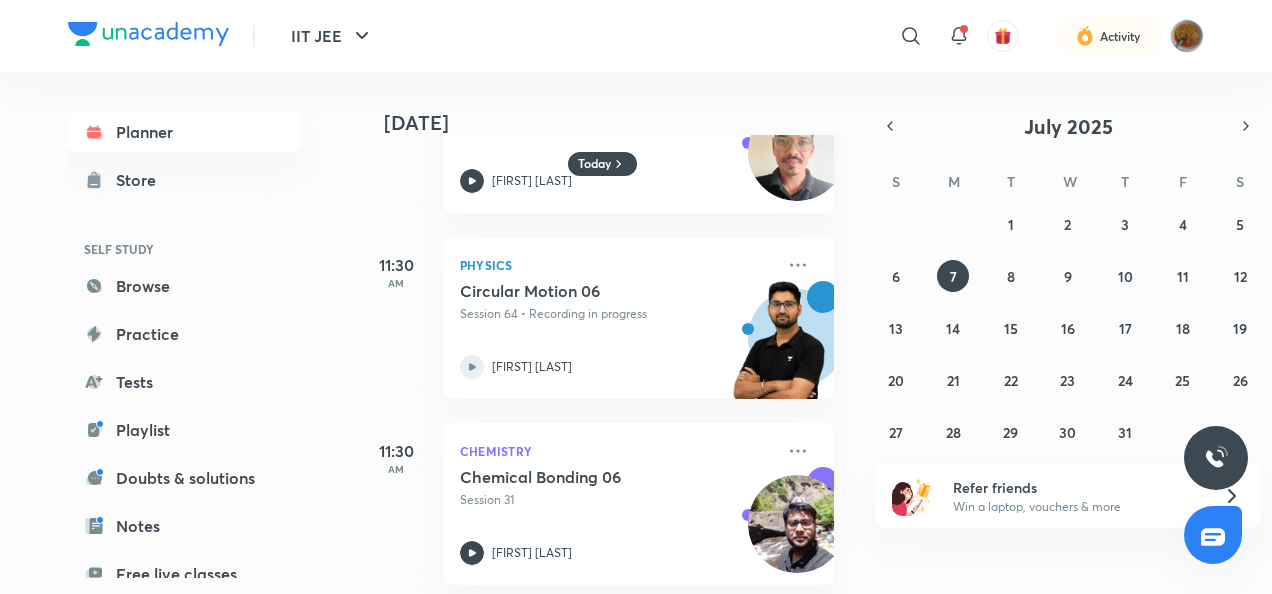 scroll, scrollTop: 1009, scrollLeft: 0, axis: vertical 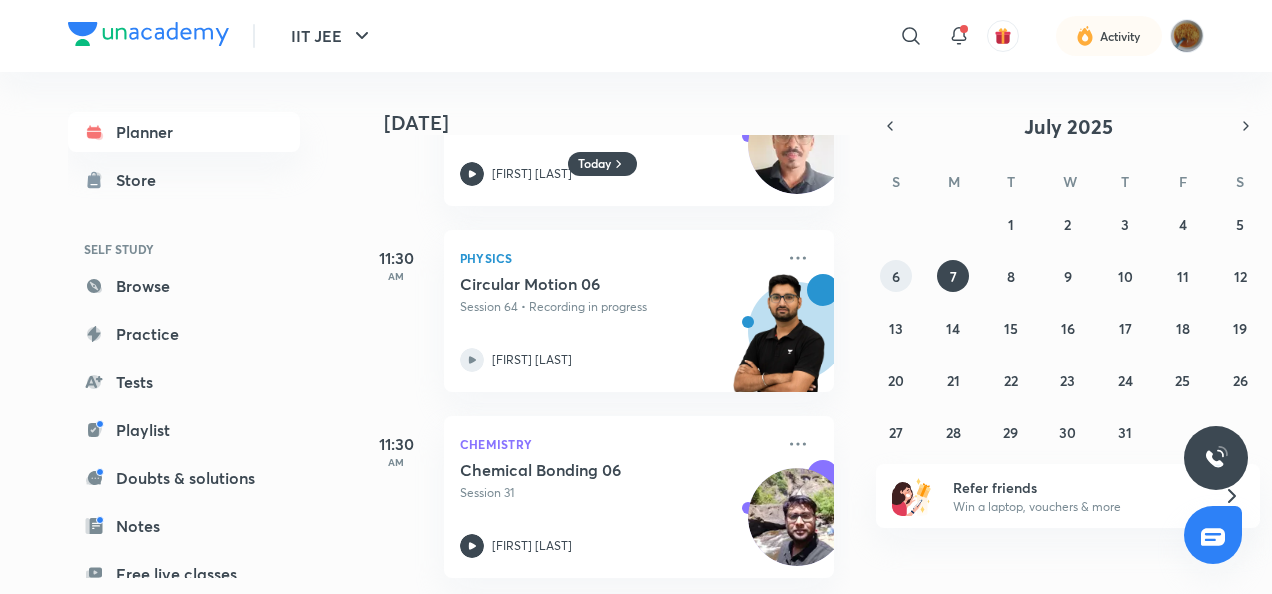click on "6" at bounding box center [896, 276] 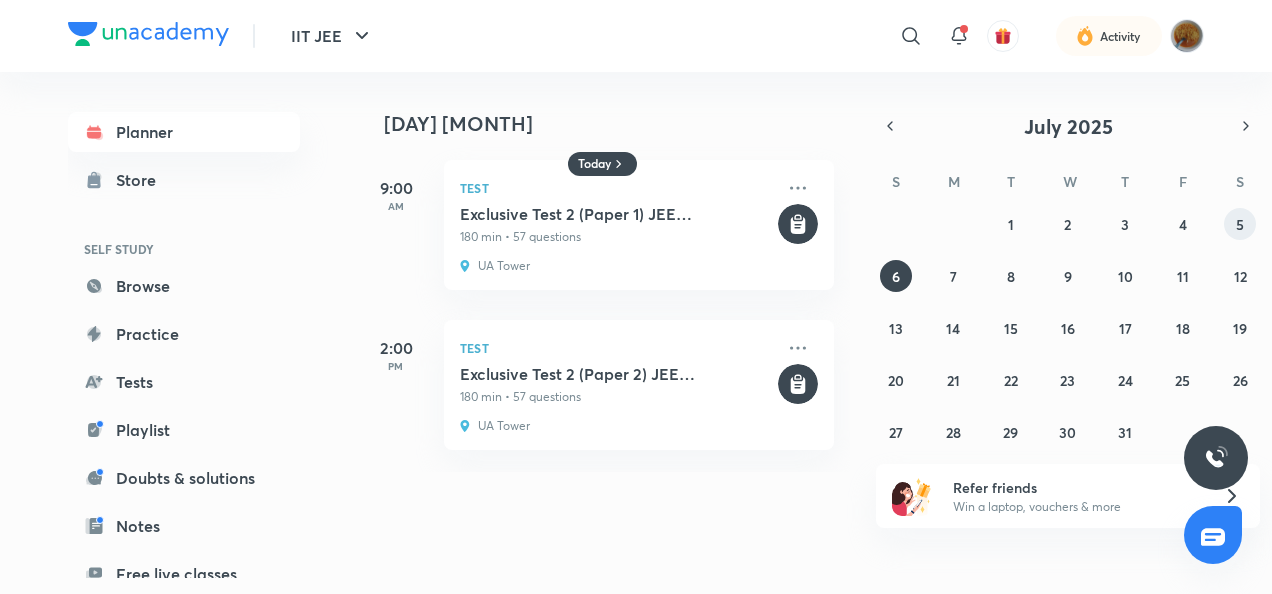 click on "5" at bounding box center (1240, 224) 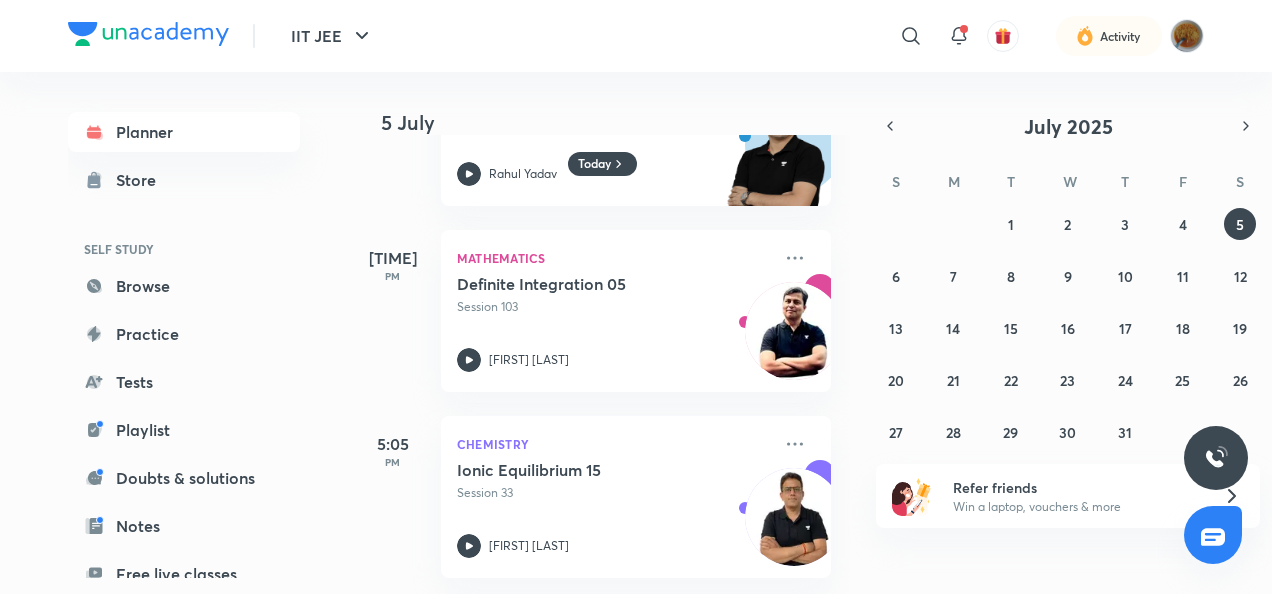 scroll, scrollTop: 1805, scrollLeft: 3, axis: both 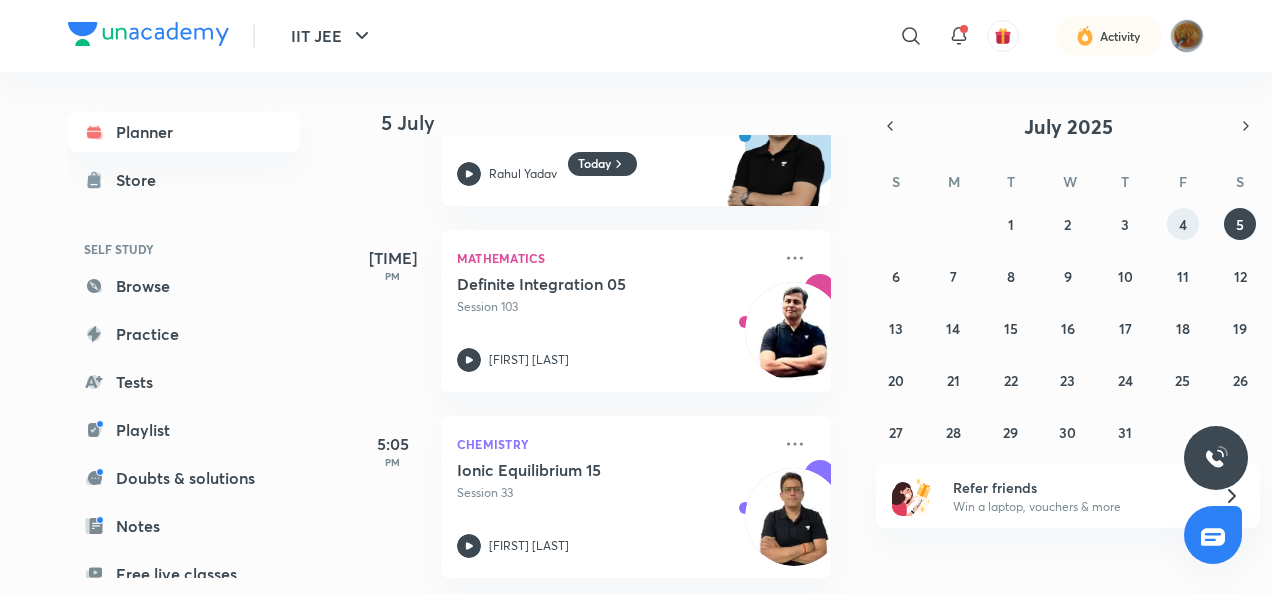 click on "4" at bounding box center [1183, 224] 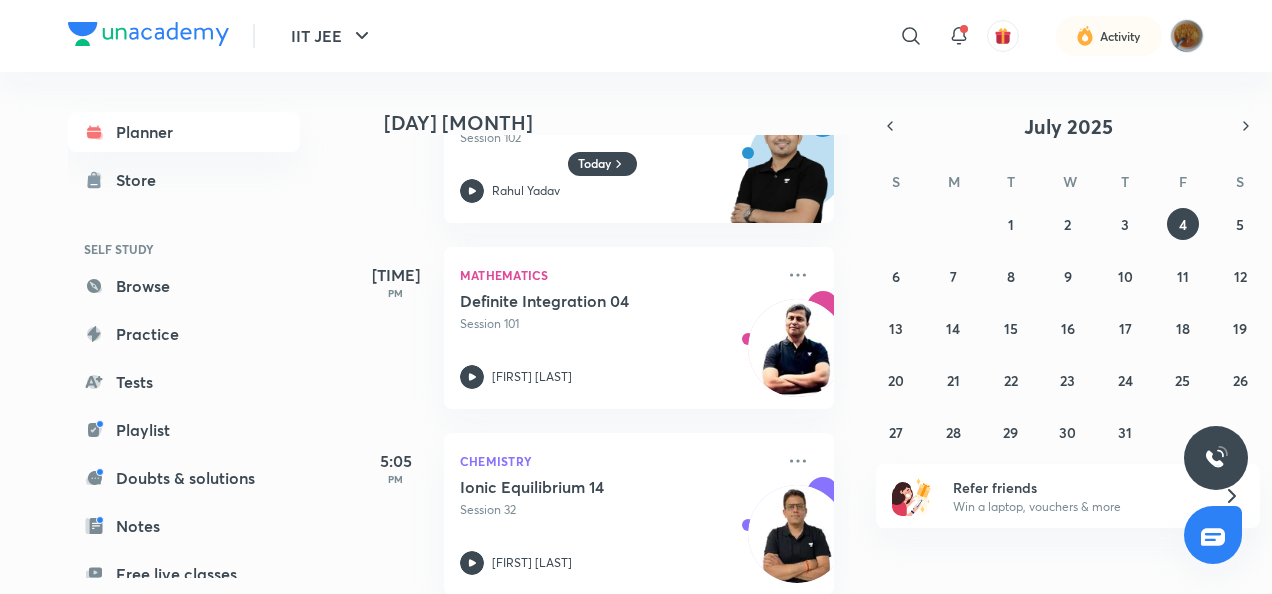 scroll, scrollTop: 1619, scrollLeft: 0, axis: vertical 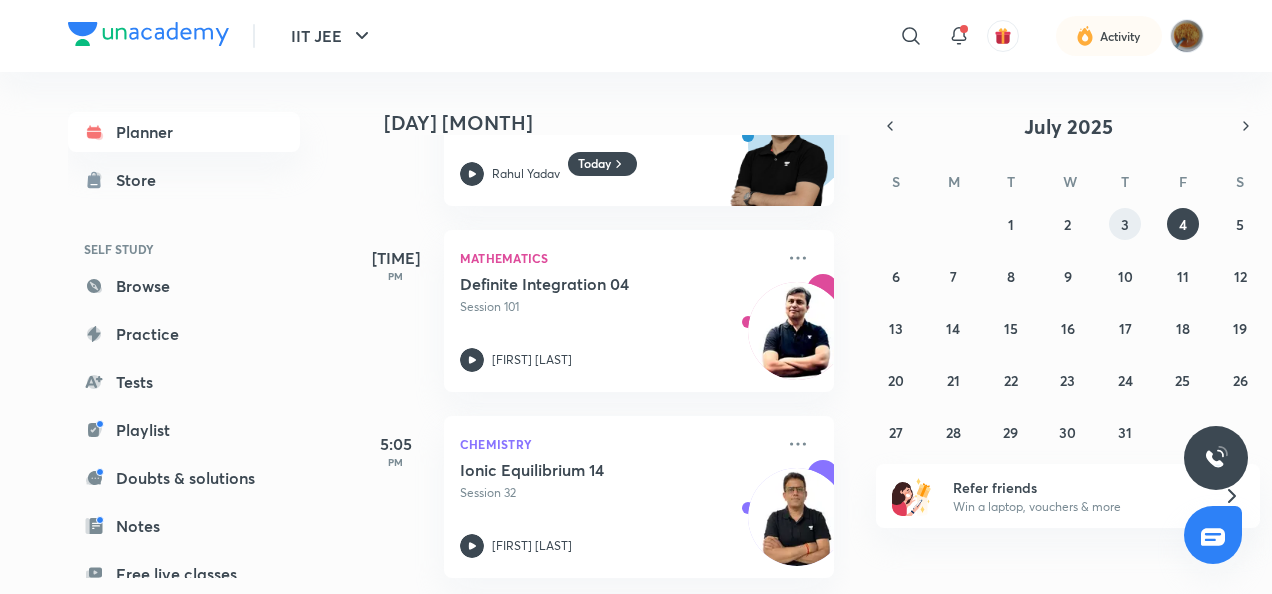 click on "3" at bounding box center [1125, 224] 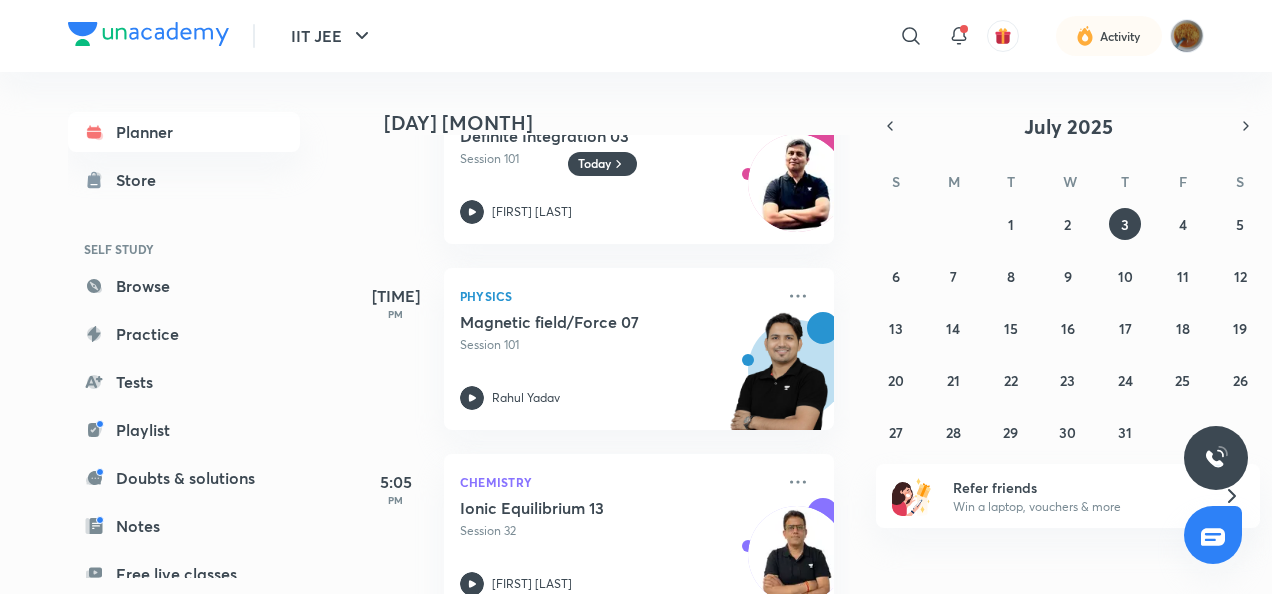 scroll, scrollTop: 1619, scrollLeft: 0, axis: vertical 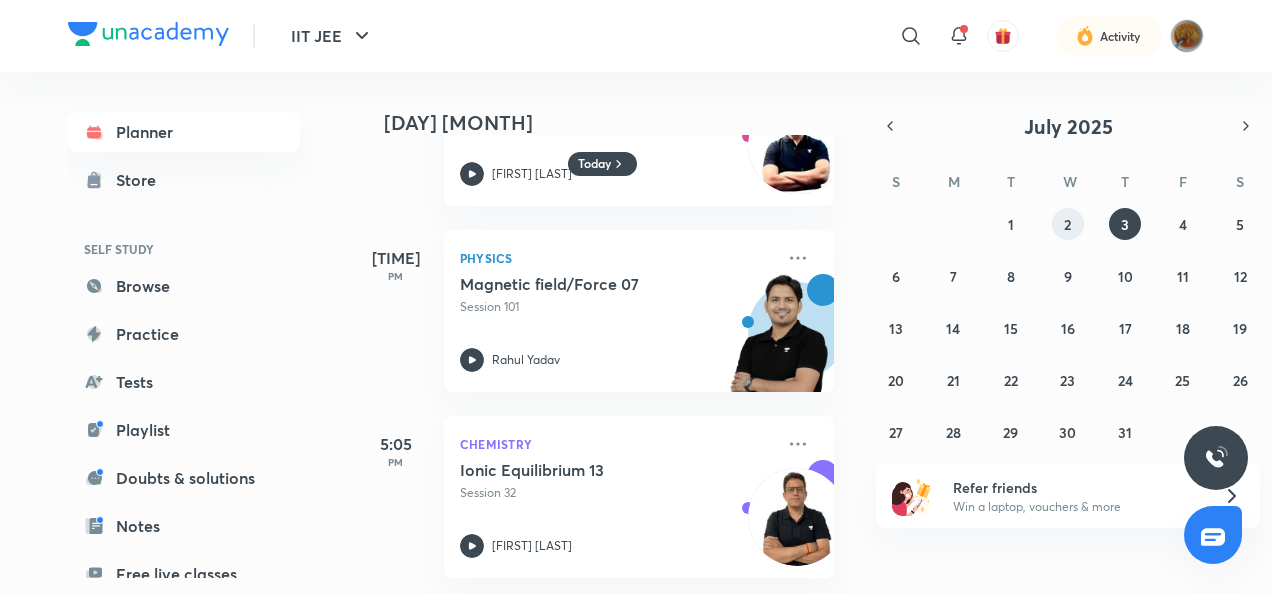 click on "2" at bounding box center (1067, 224) 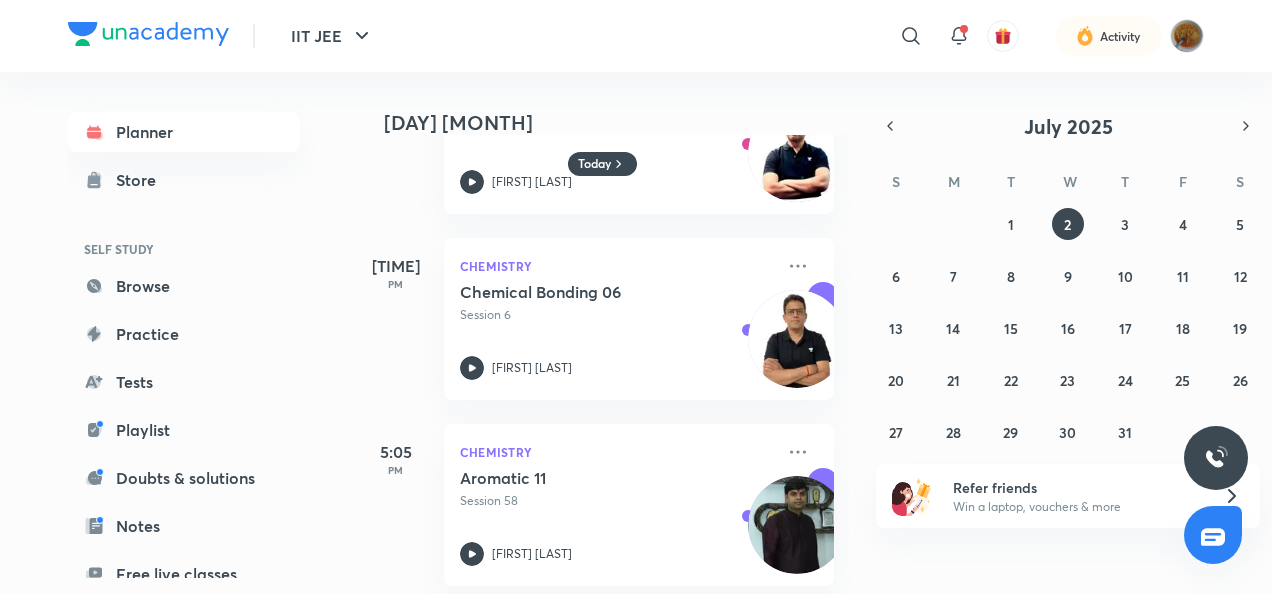 scroll, scrollTop: 689, scrollLeft: 0, axis: vertical 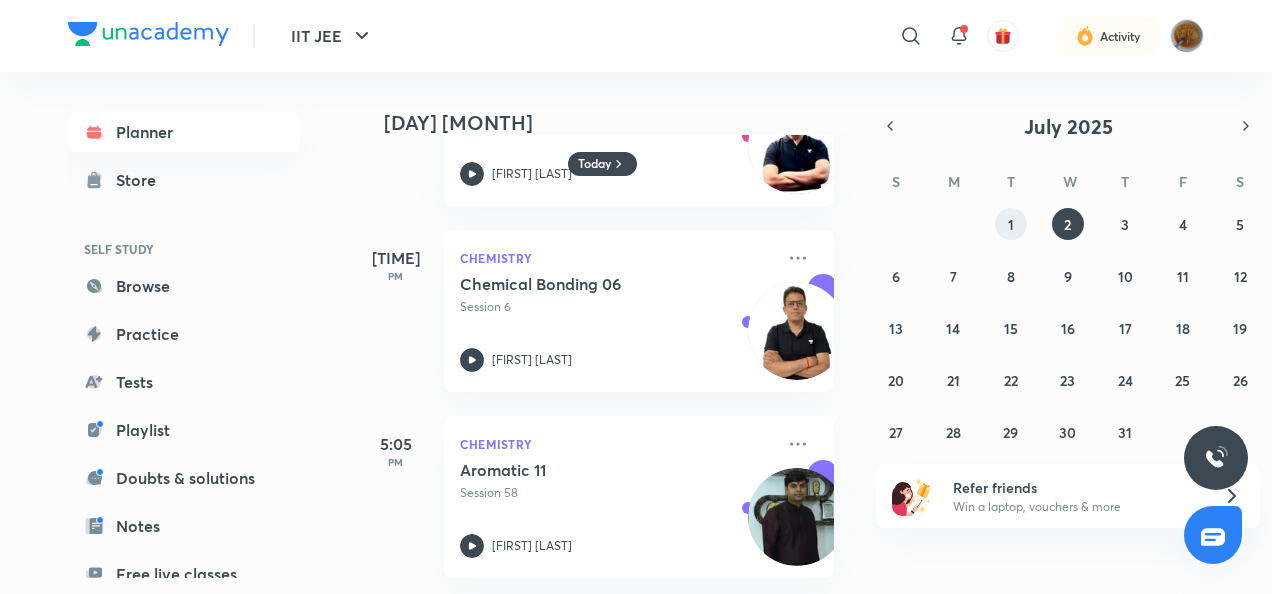 click on "1" at bounding box center (1011, 224) 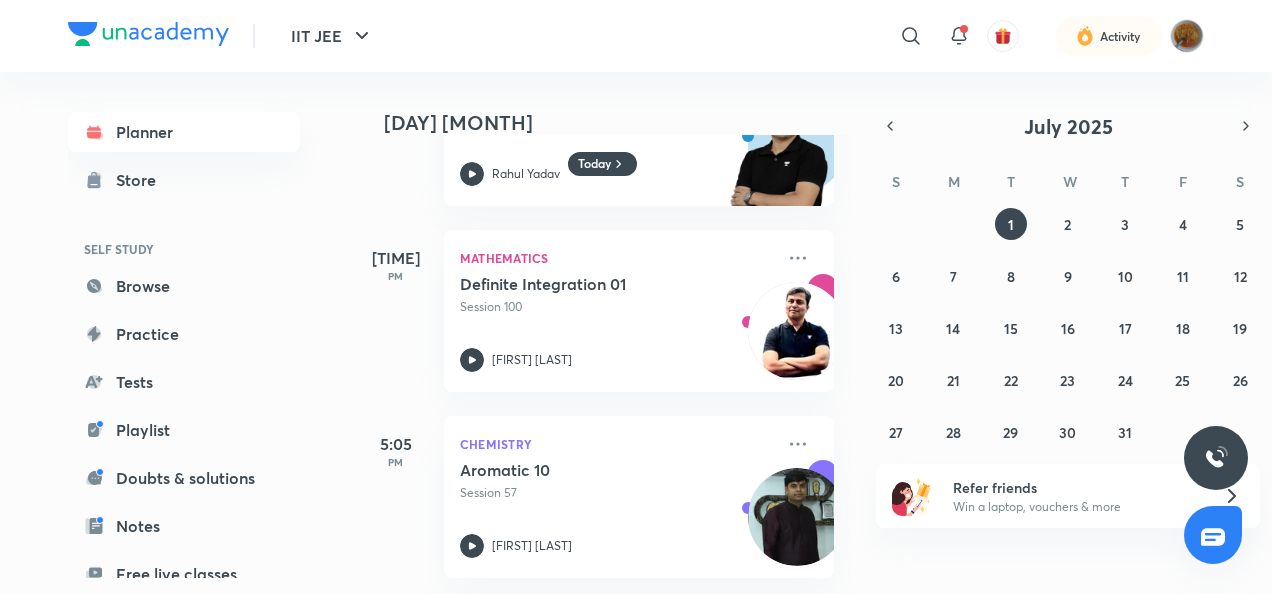 scroll, scrollTop: 1805, scrollLeft: 0, axis: vertical 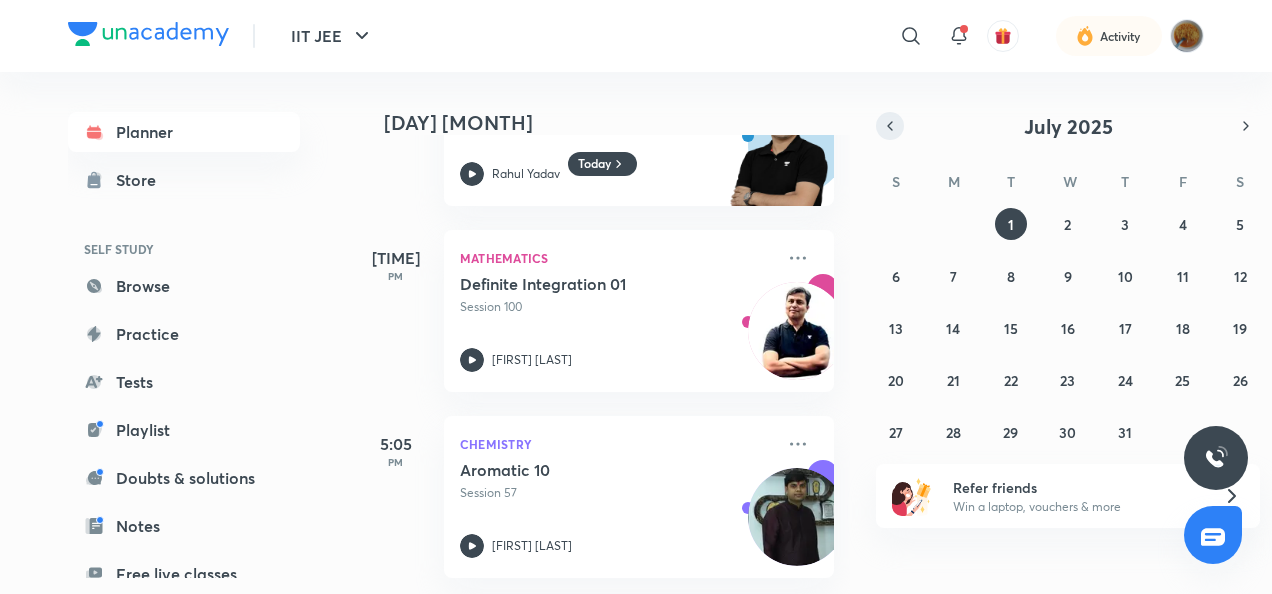 click 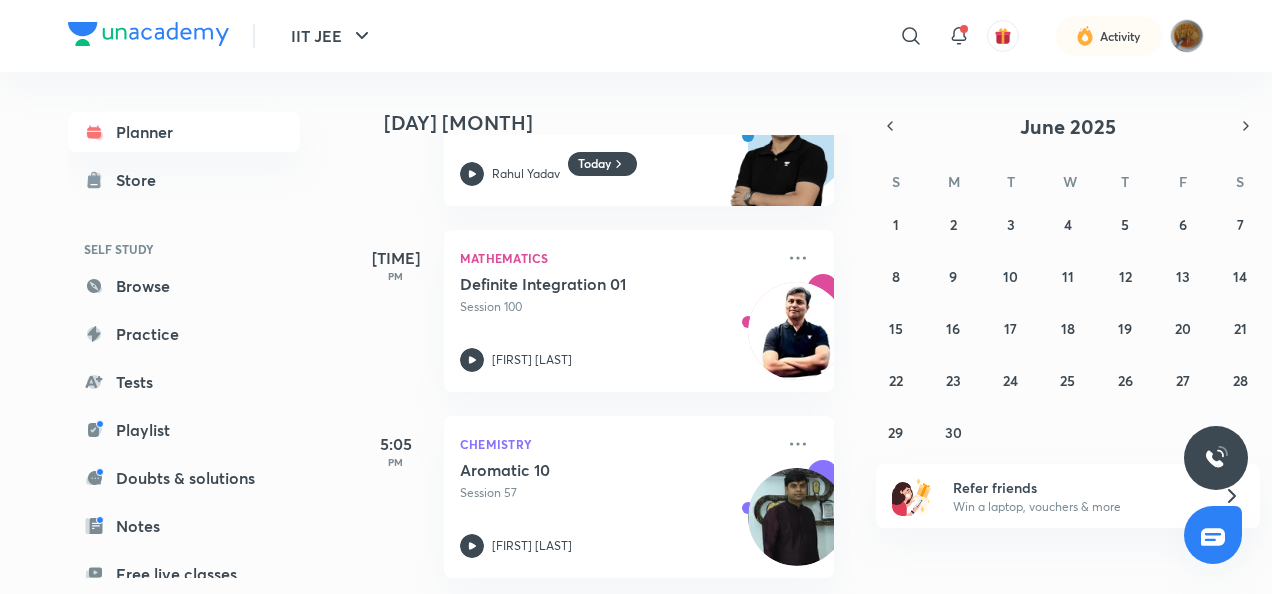 drag, startPoint x: 893, startPoint y: 133, endPoint x: 938, endPoint y: 489, distance: 358.83282 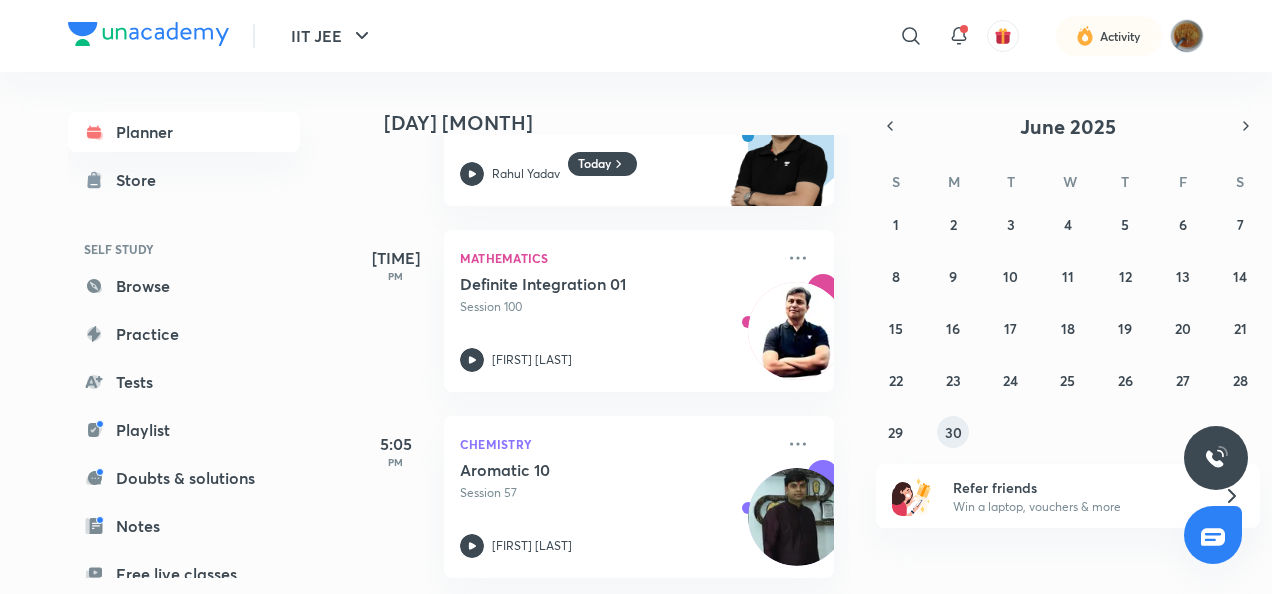 click on "30" at bounding box center (953, 432) 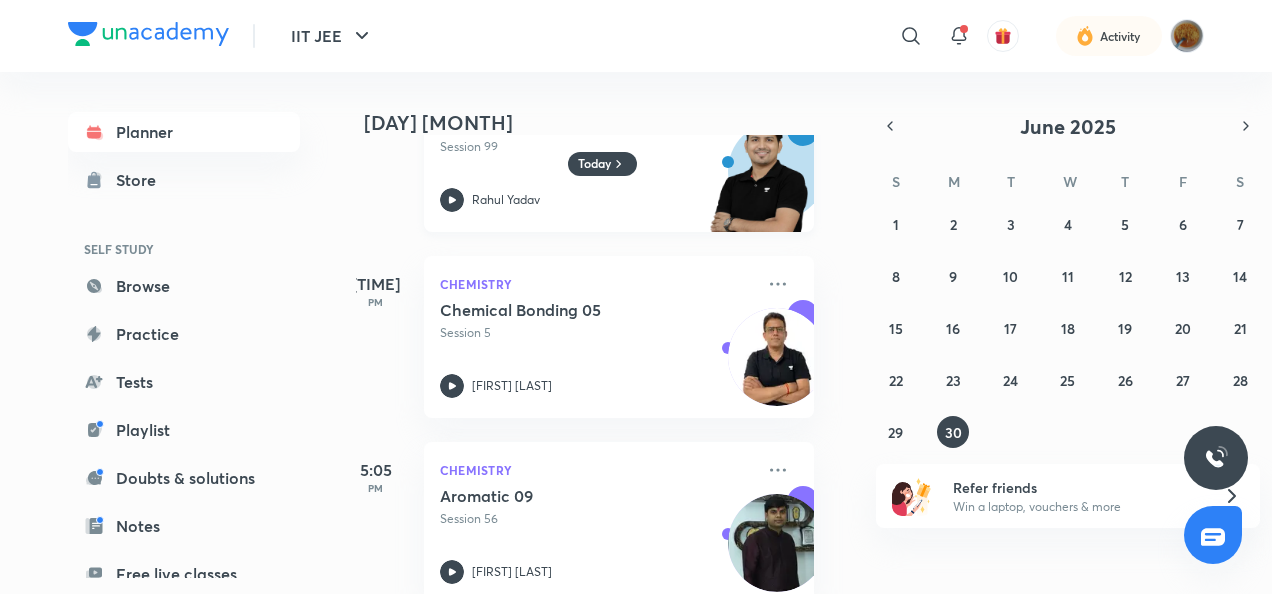 scroll, scrollTop: 1805, scrollLeft: 20, axis: both 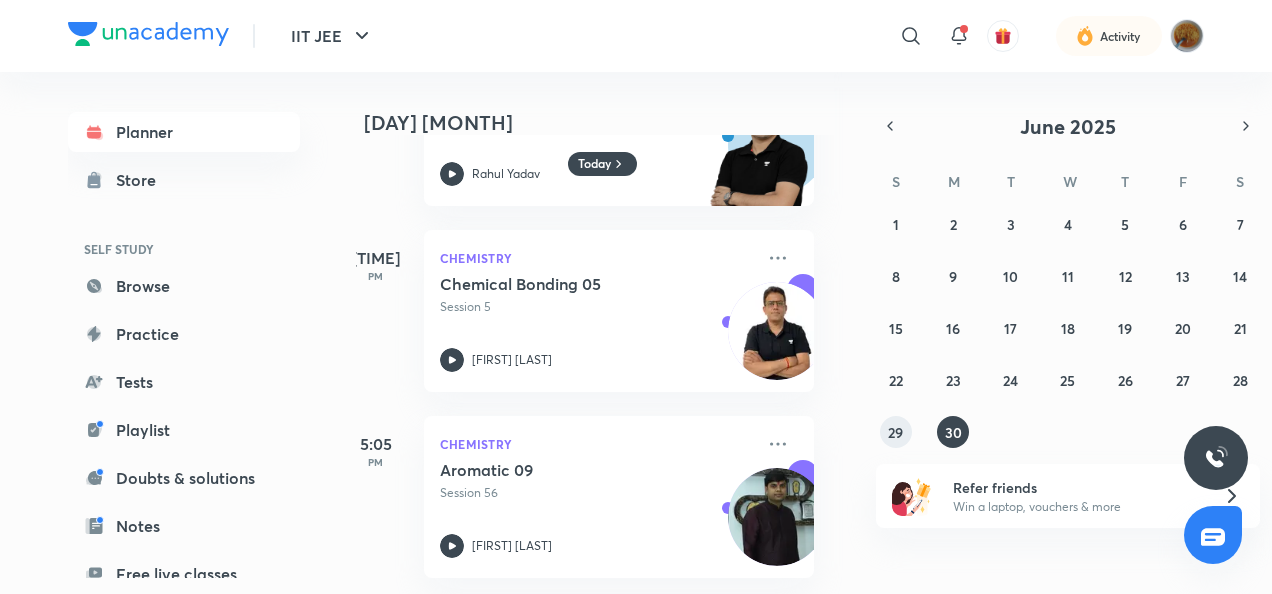 click on "29" at bounding box center (895, 432) 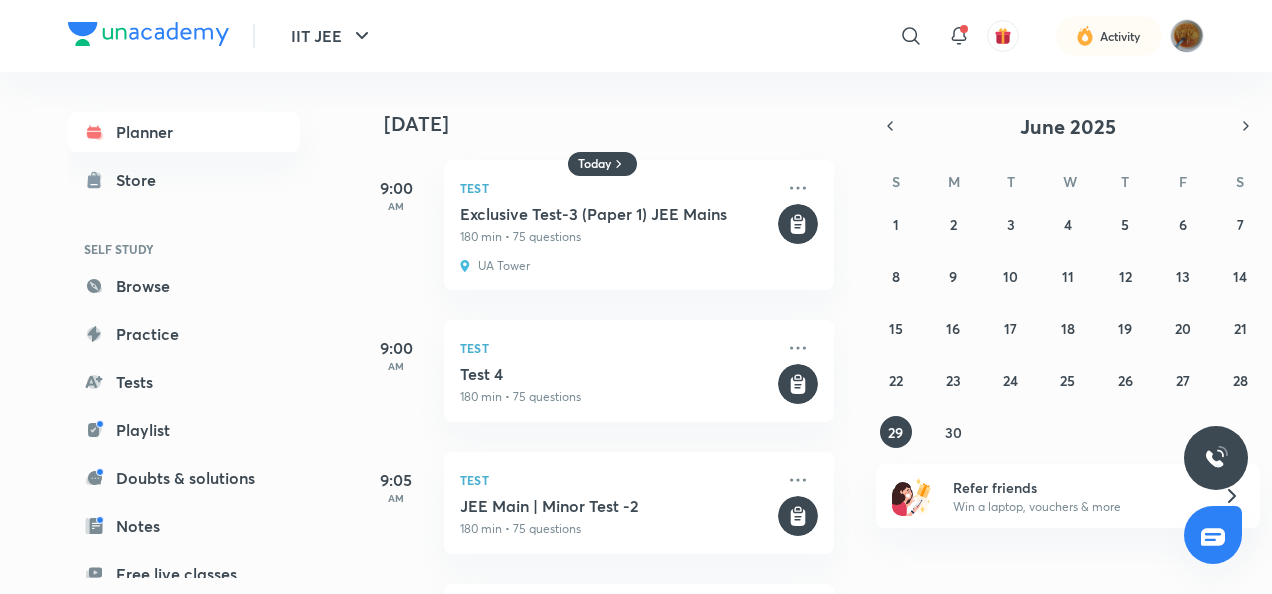 scroll, scrollTop: 23, scrollLeft: 0, axis: vertical 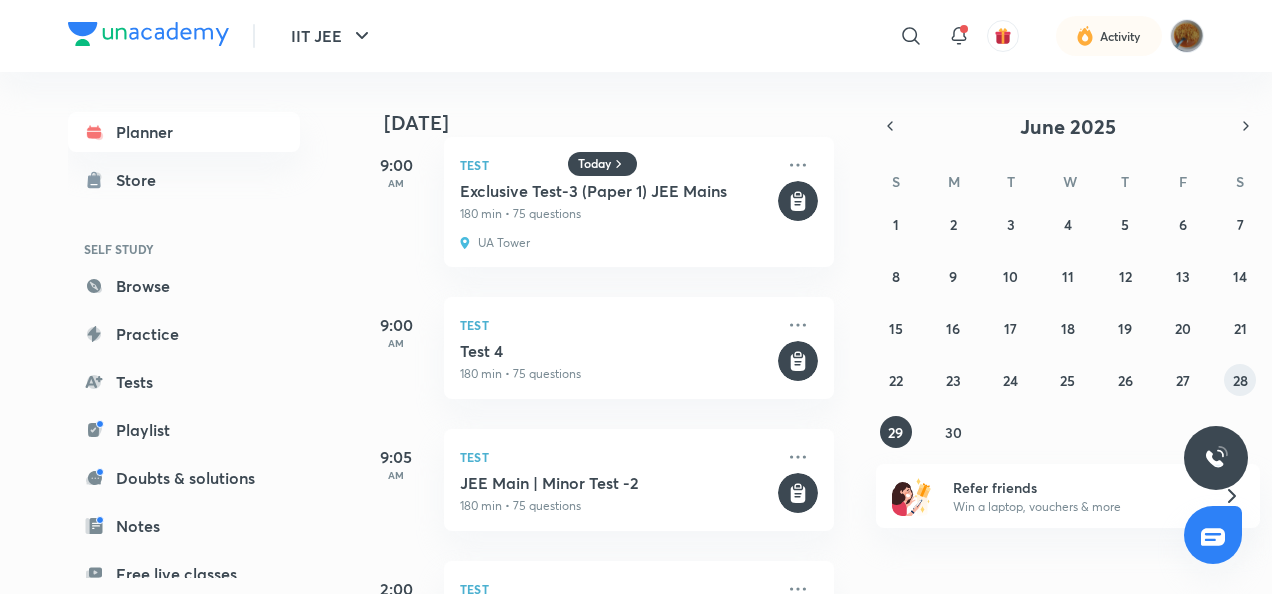 click on "28" at bounding box center (1240, 380) 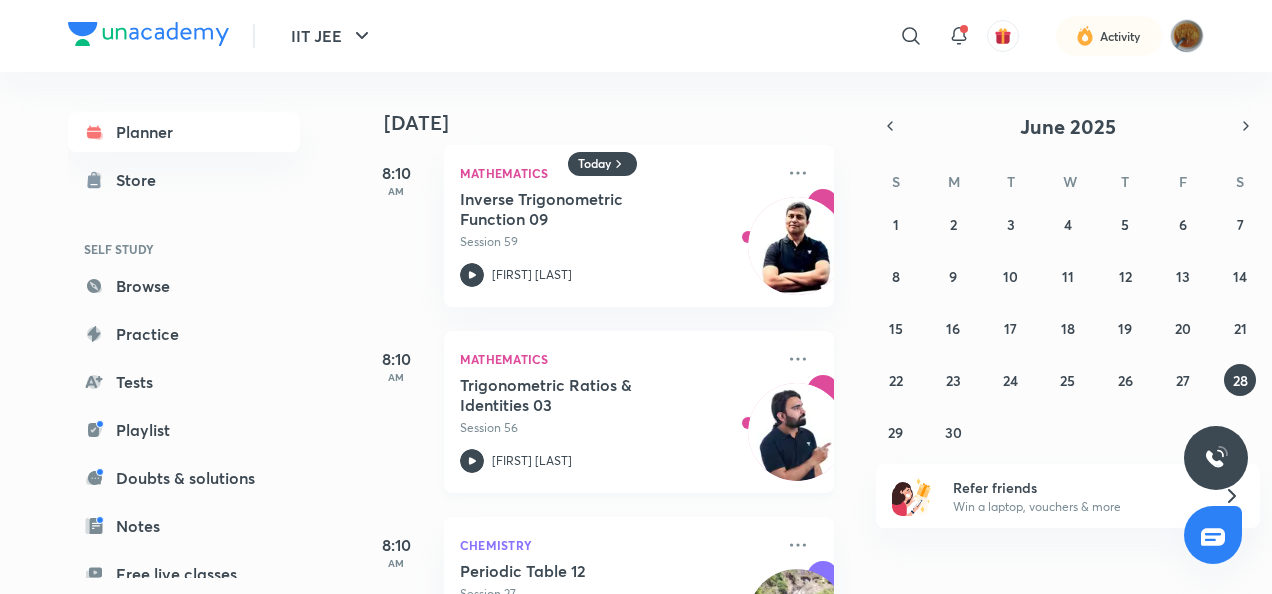 scroll, scrollTop: 16, scrollLeft: 0, axis: vertical 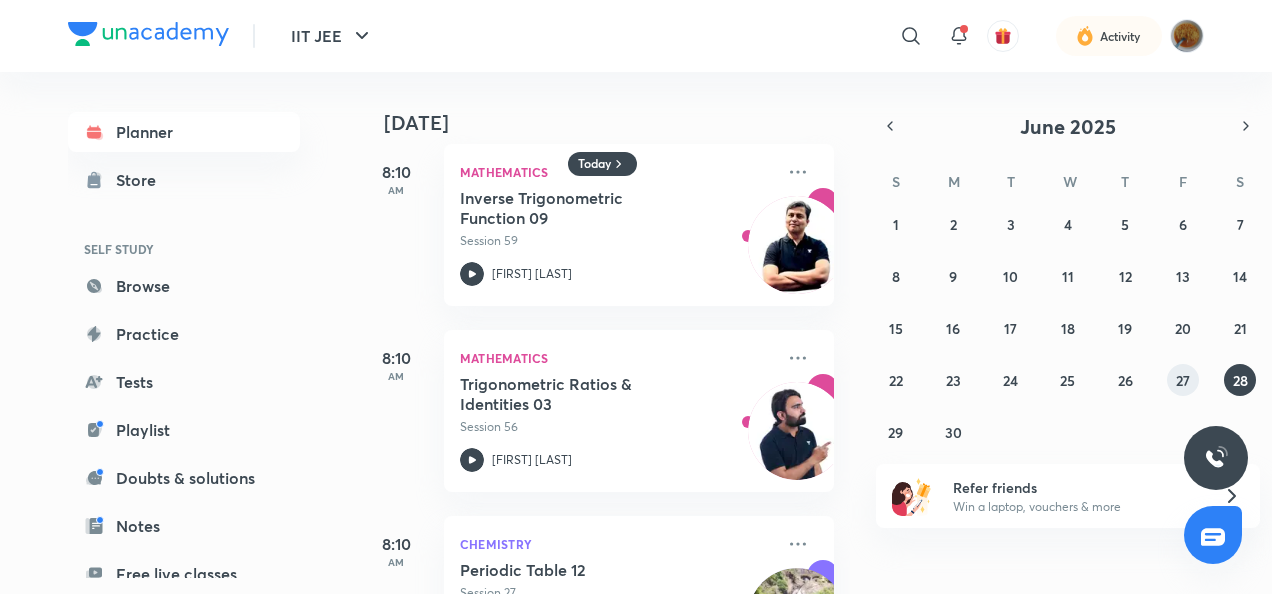 click on "27" at bounding box center [1183, 380] 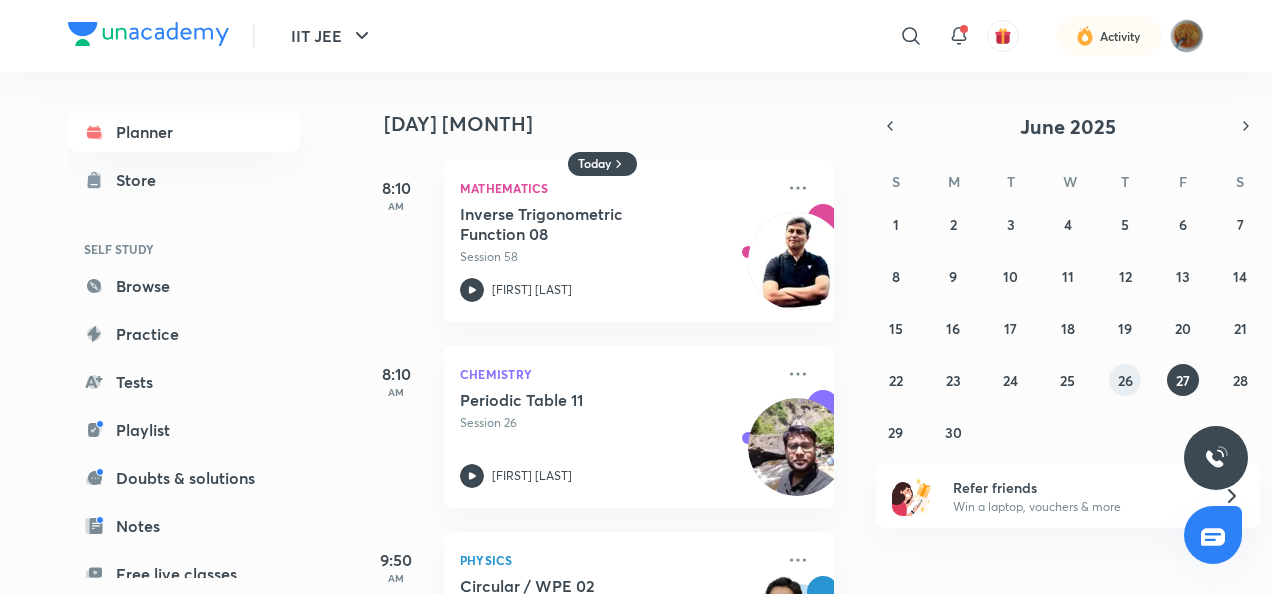 click on "26" at bounding box center (1125, 380) 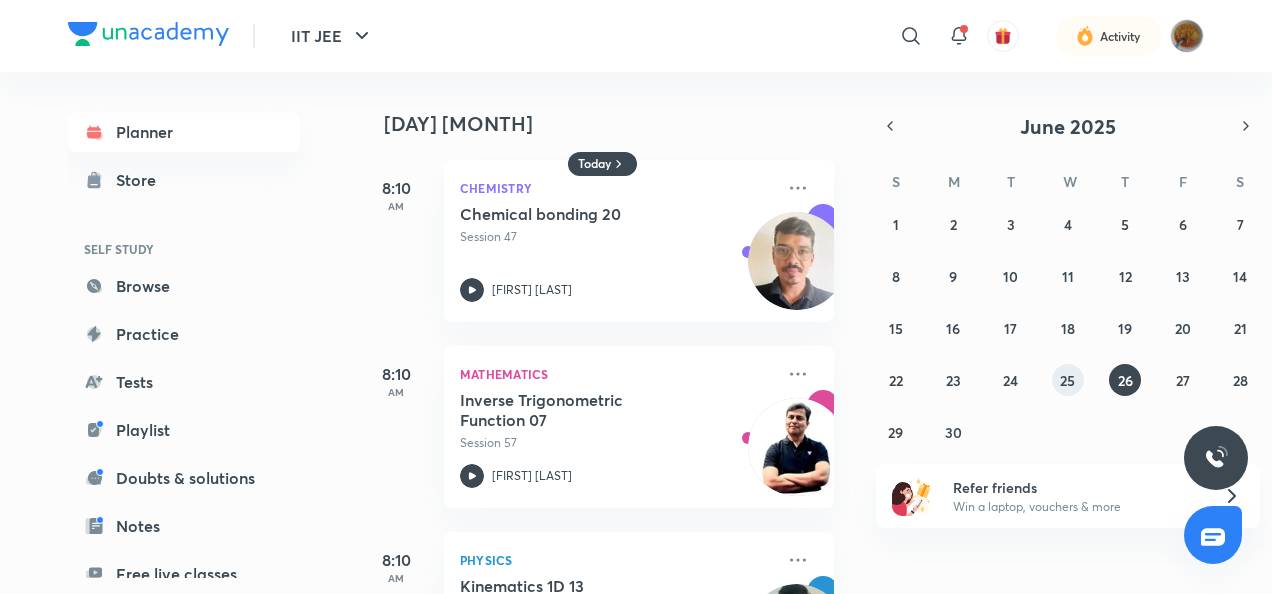 click on "25" at bounding box center [1067, 380] 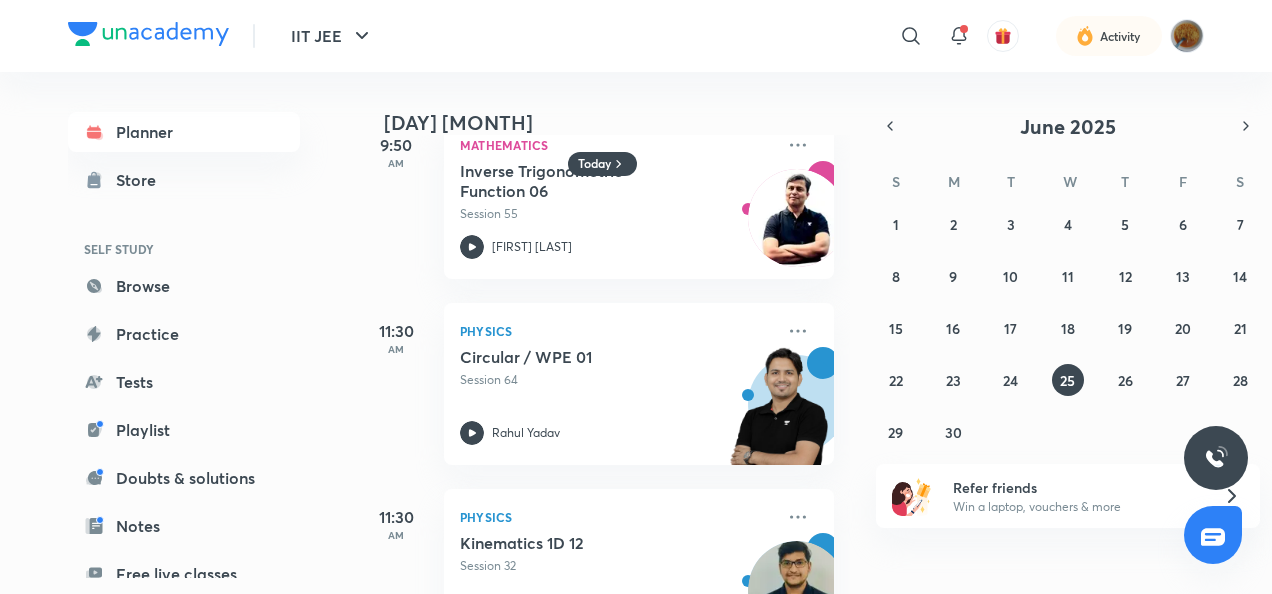 scroll, scrollTop: 937, scrollLeft: 0, axis: vertical 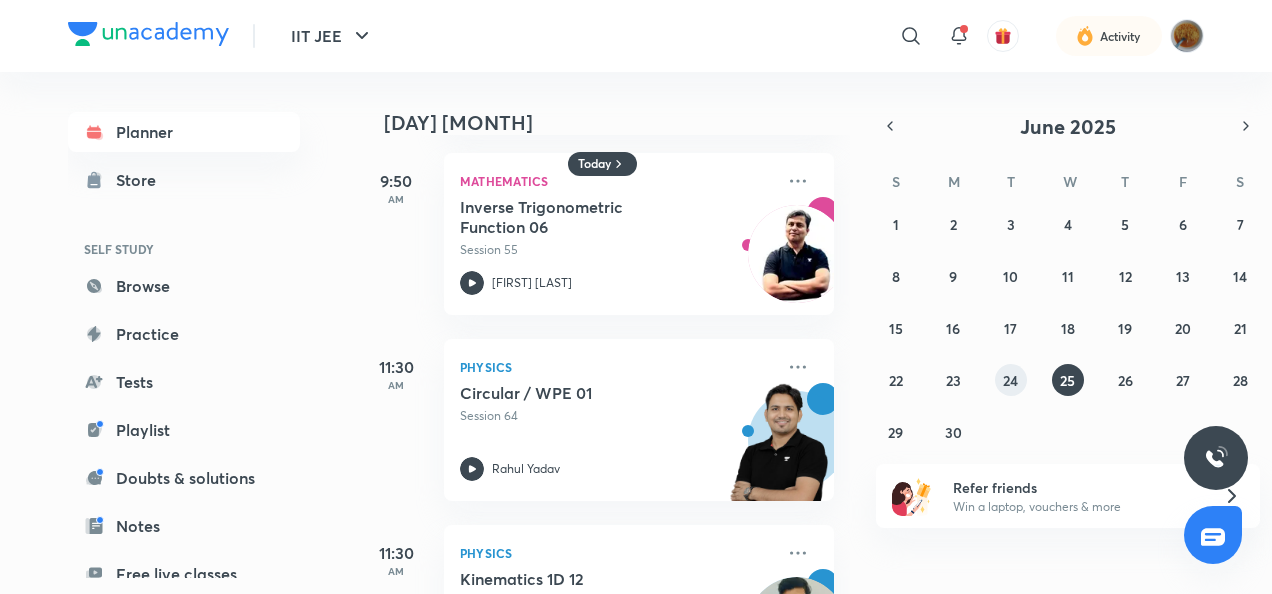 click on "24" at bounding box center (1010, 380) 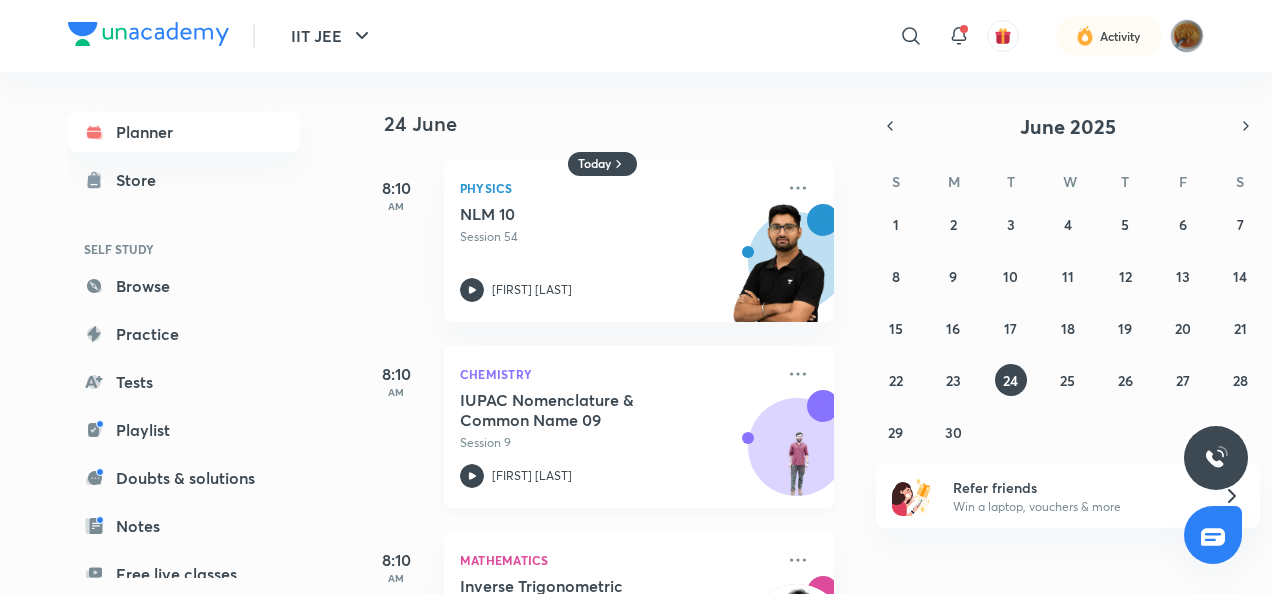 scroll, scrollTop: 287, scrollLeft: 0, axis: vertical 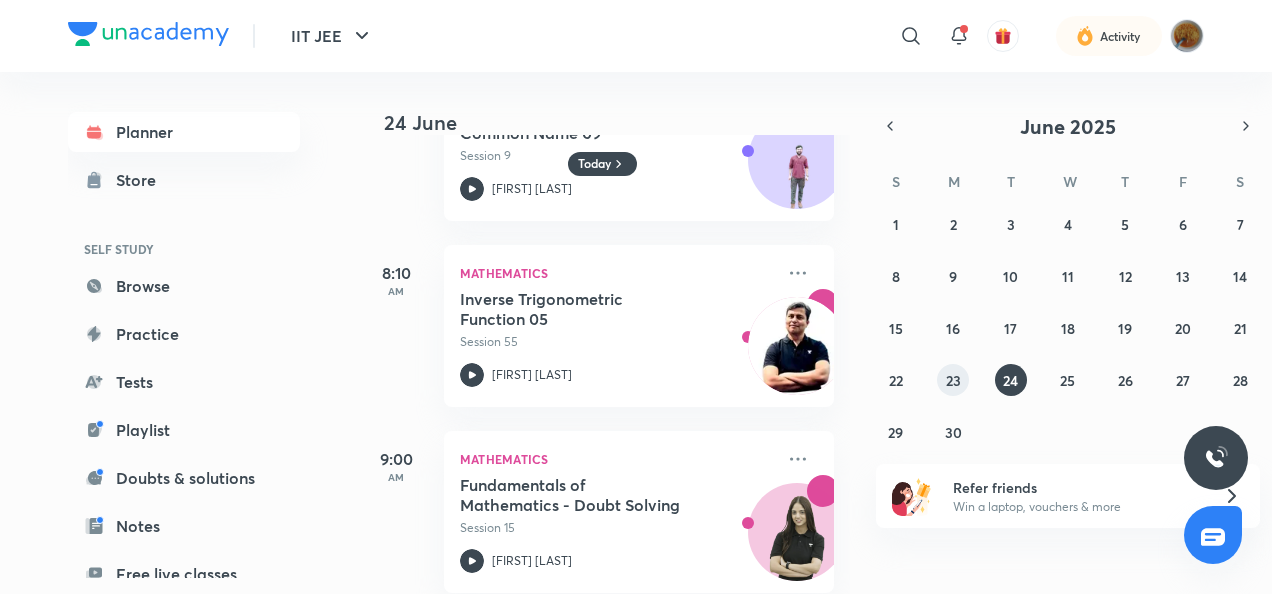 click on "23" at bounding box center [953, 380] 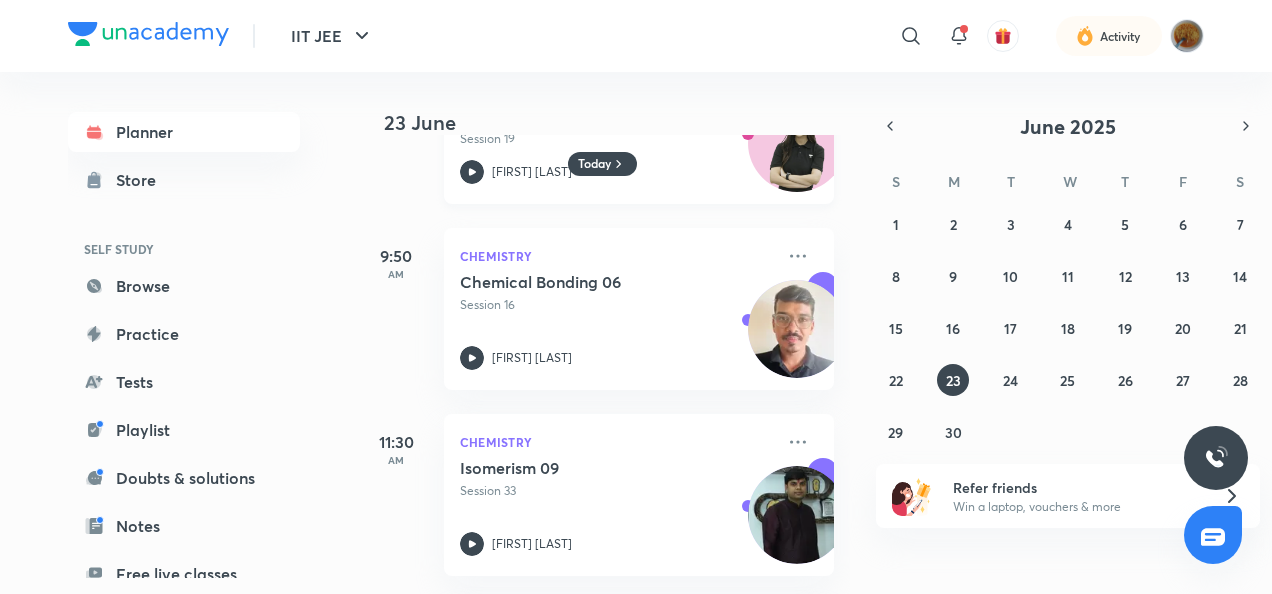 scroll, scrollTop: 0, scrollLeft: 0, axis: both 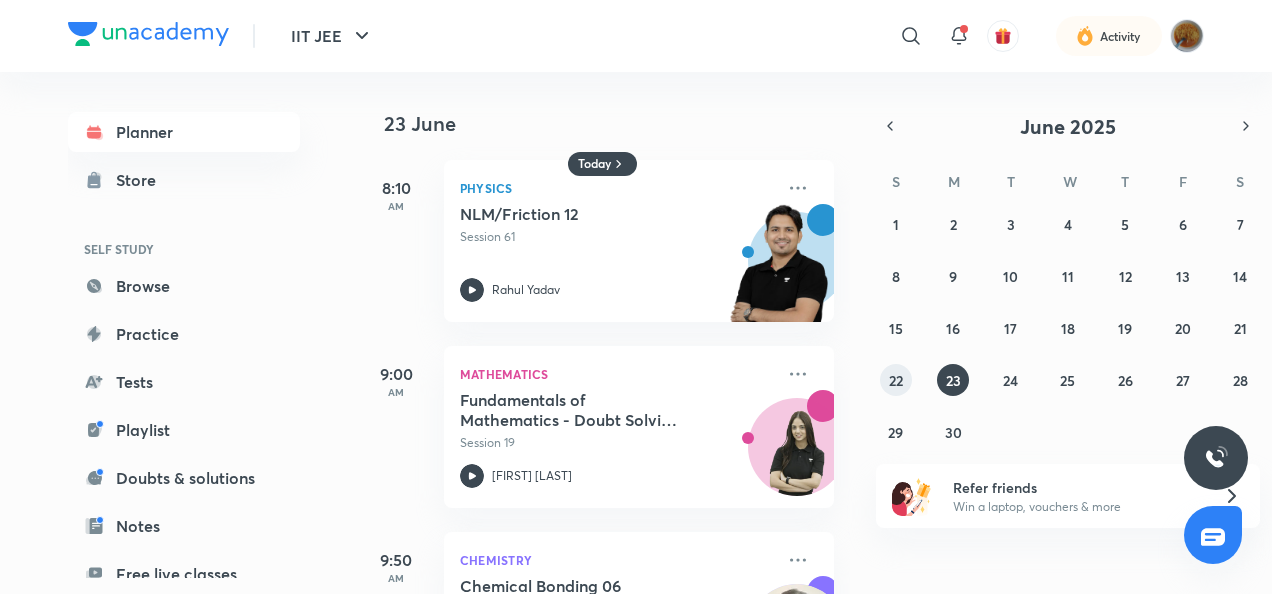 click on "22" at bounding box center [896, 380] 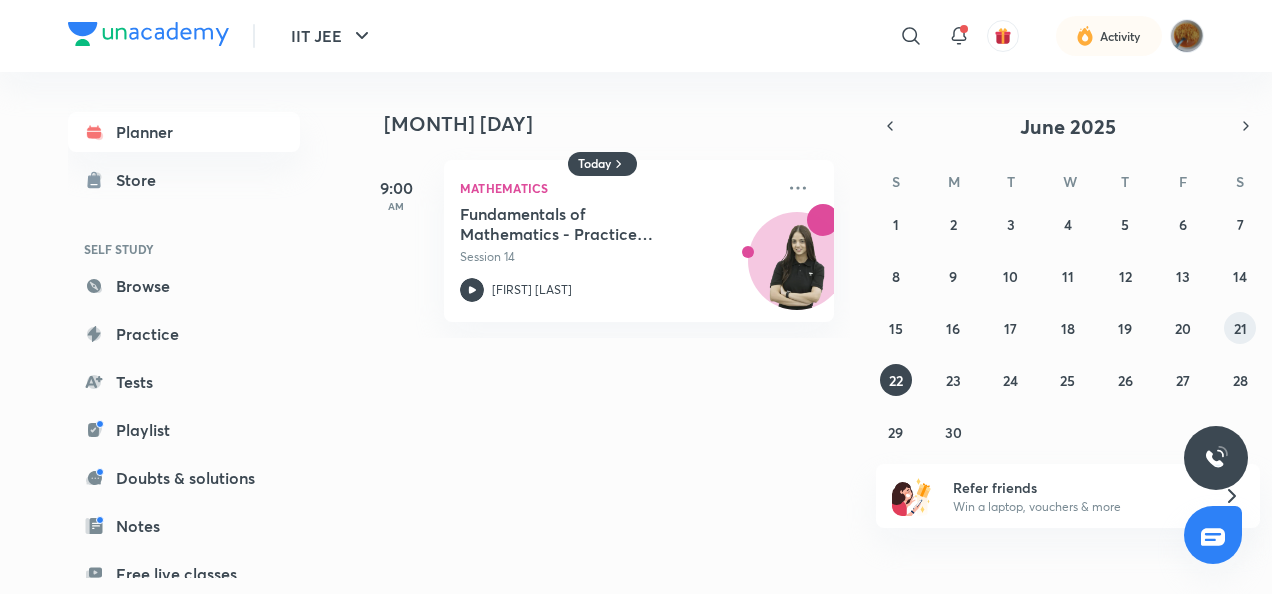 click on "21" at bounding box center (1240, 328) 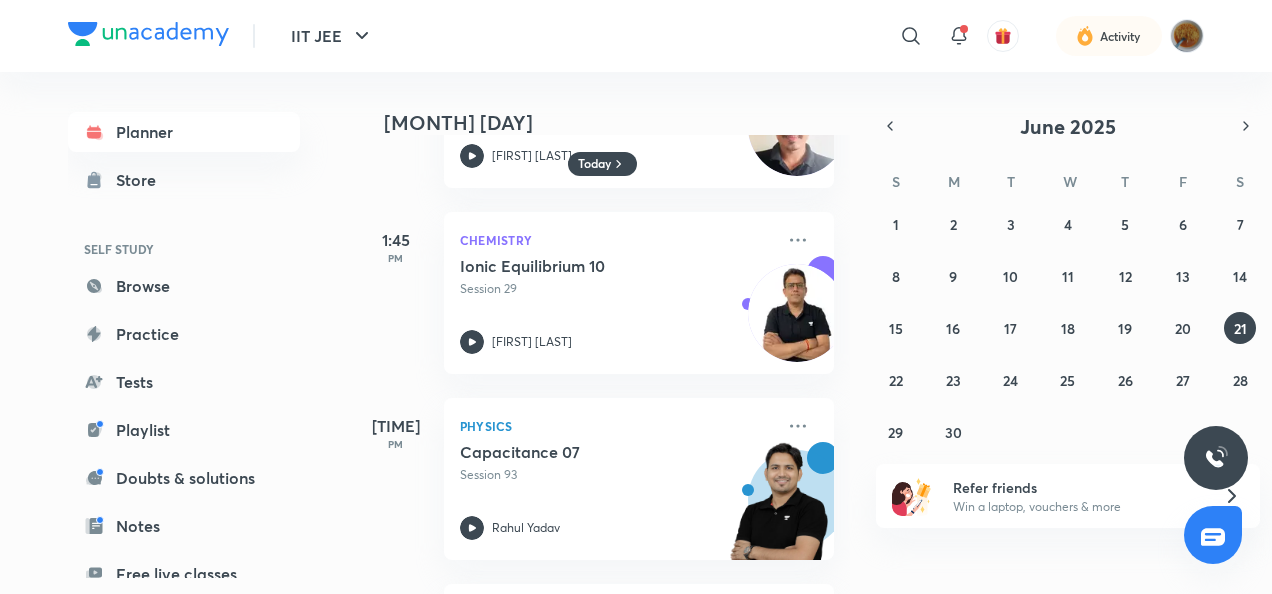 scroll, scrollTop: 1805, scrollLeft: 0, axis: vertical 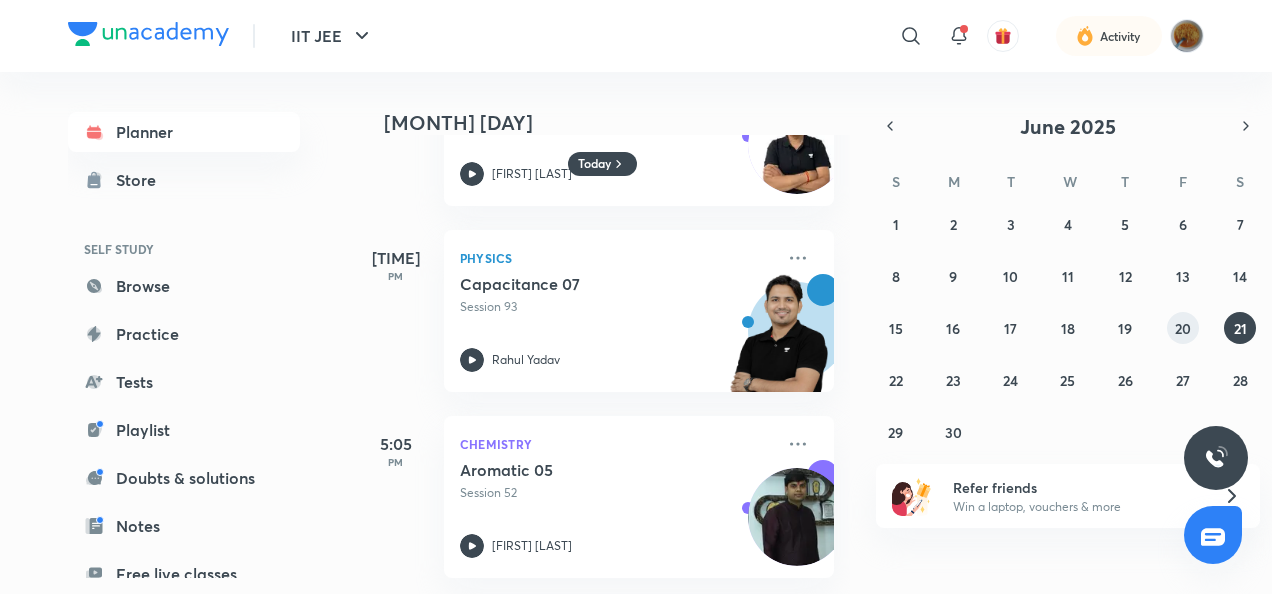 click on "20" at bounding box center [1183, 328] 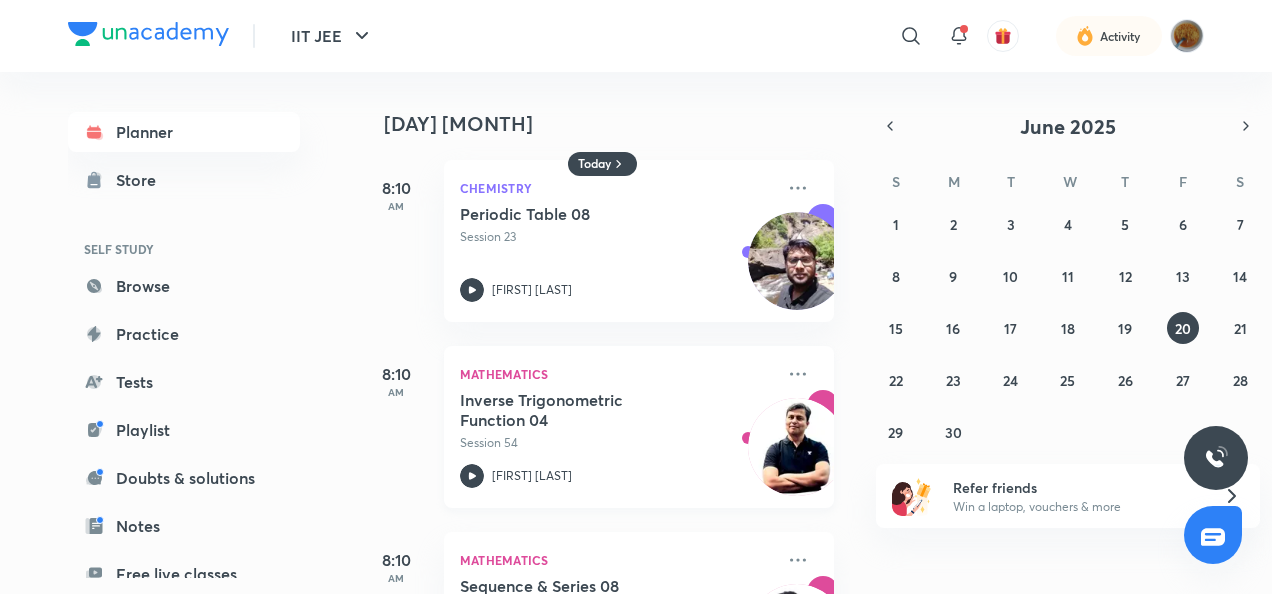 scroll, scrollTop: 68, scrollLeft: 0, axis: vertical 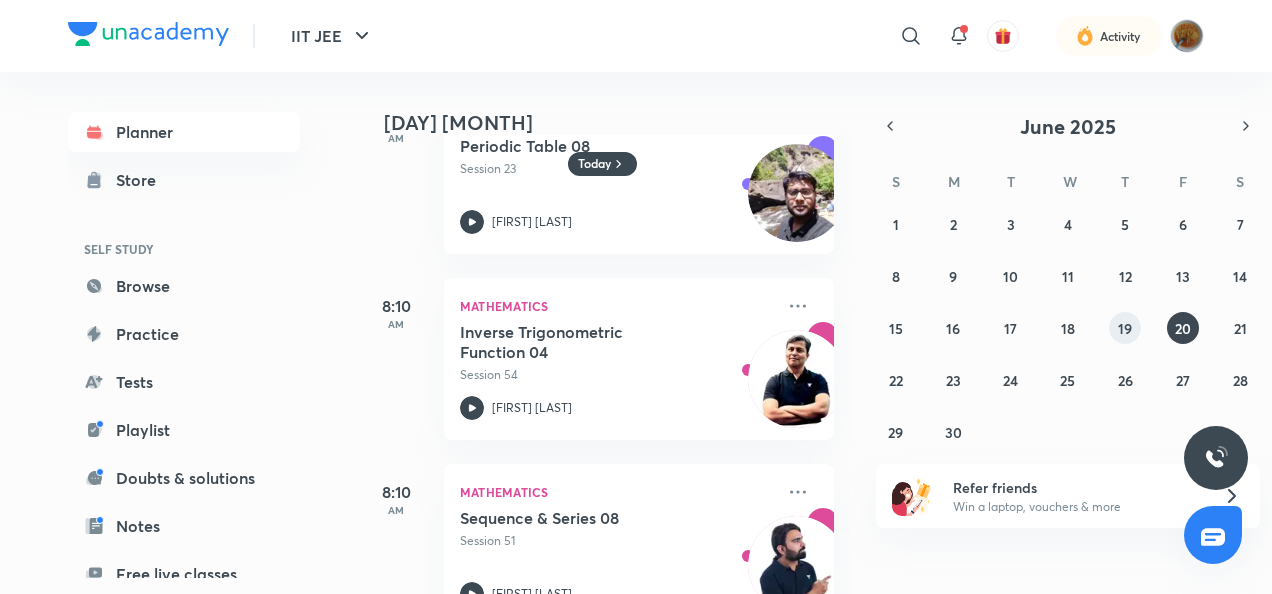 click on "19" at bounding box center [1125, 328] 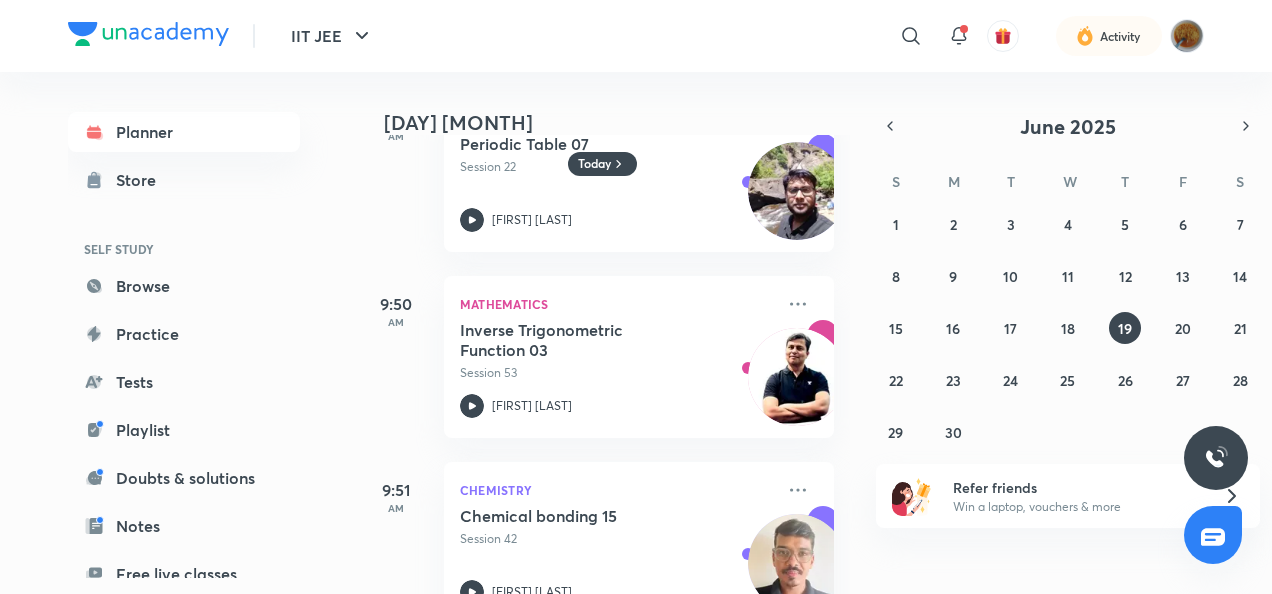 scroll, scrollTop: 899, scrollLeft: 0, axis: vertical 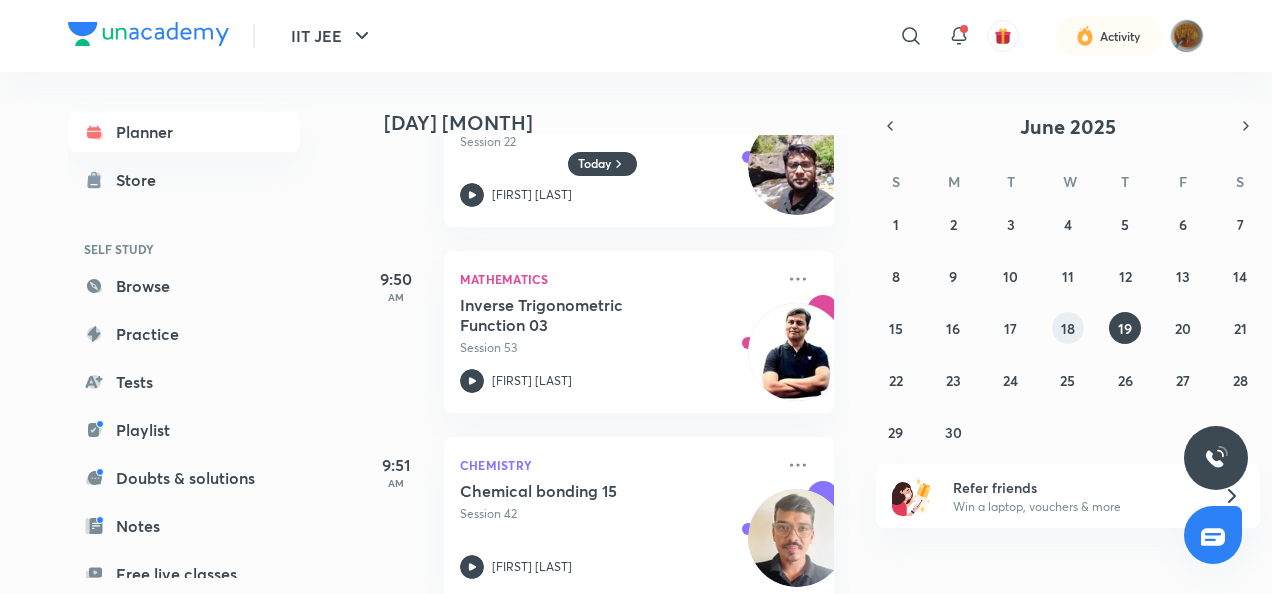 click on "18" at bounding box center (1068, 328) 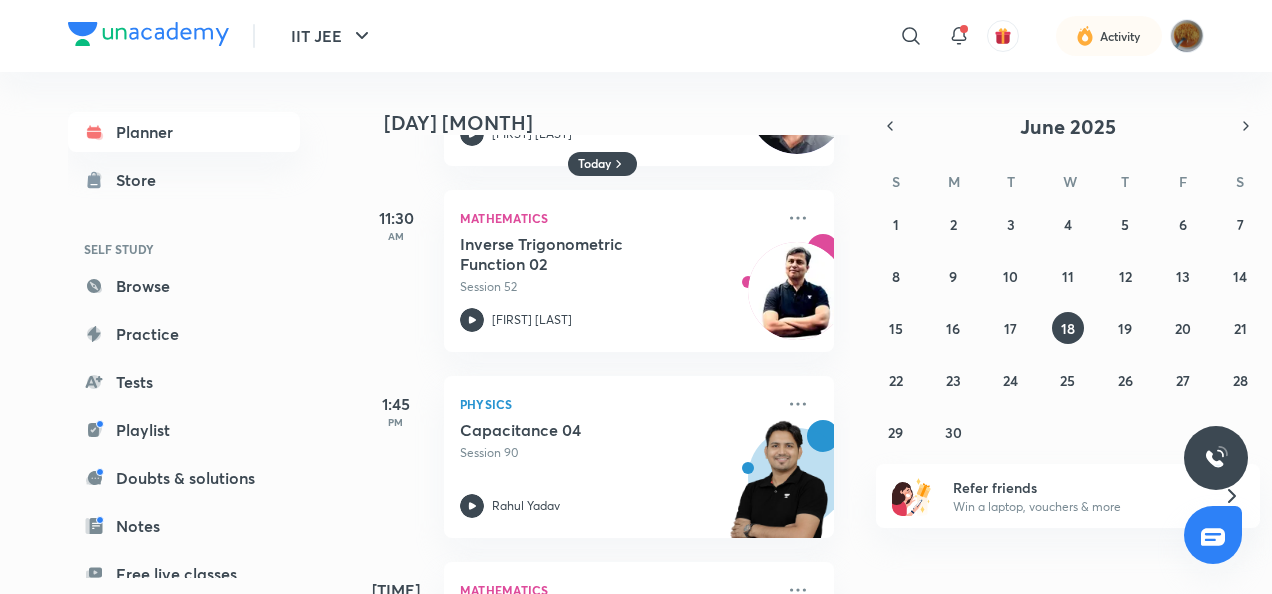 scroll, scrollTop: 793, scrollLeft: 0, axis: vertical 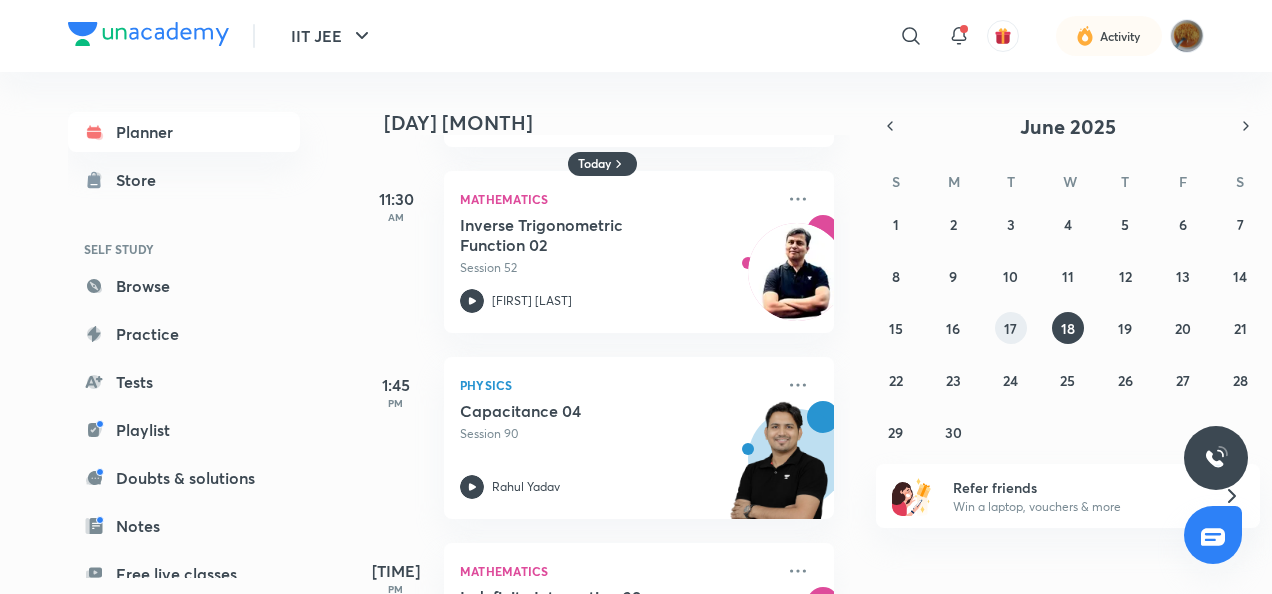 click on "17" at bounding box center (1010, 328) 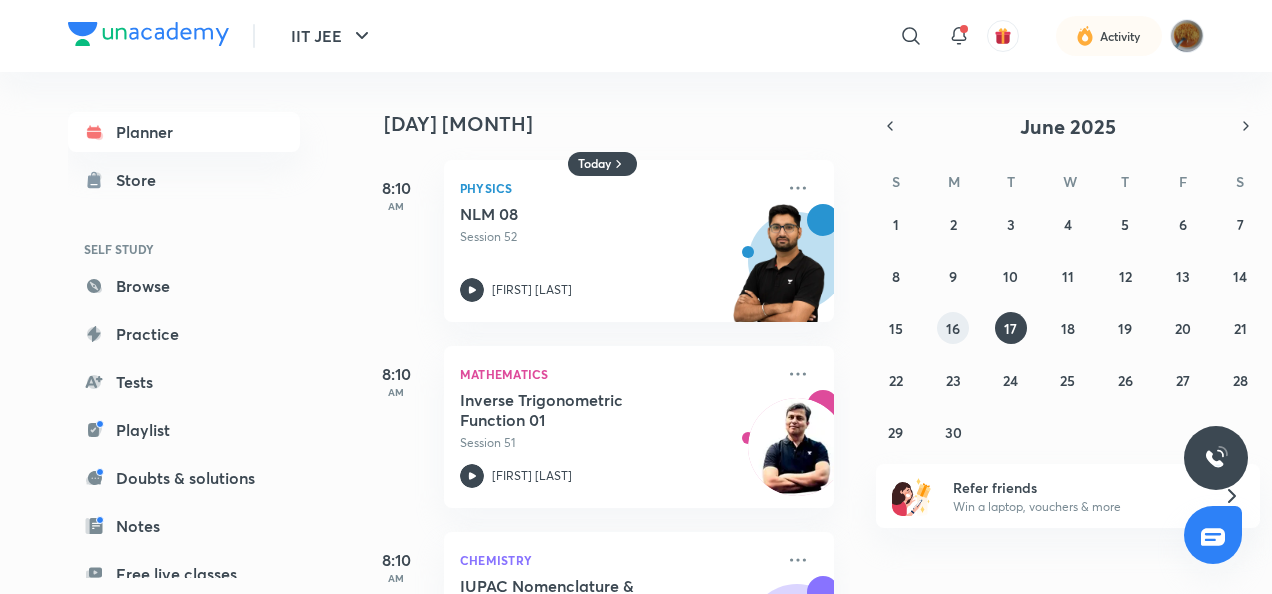 click on "16" at bounding box center [953, 328] 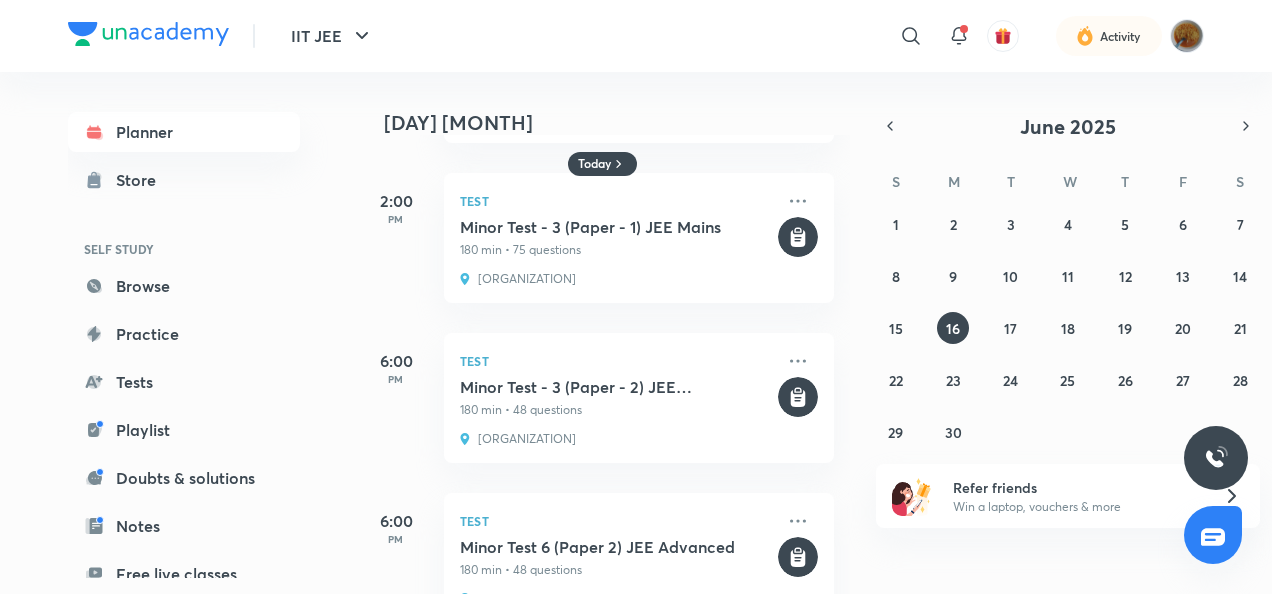scroll, scrollTop: 1575, scrollLeft: 0, axis: vertical 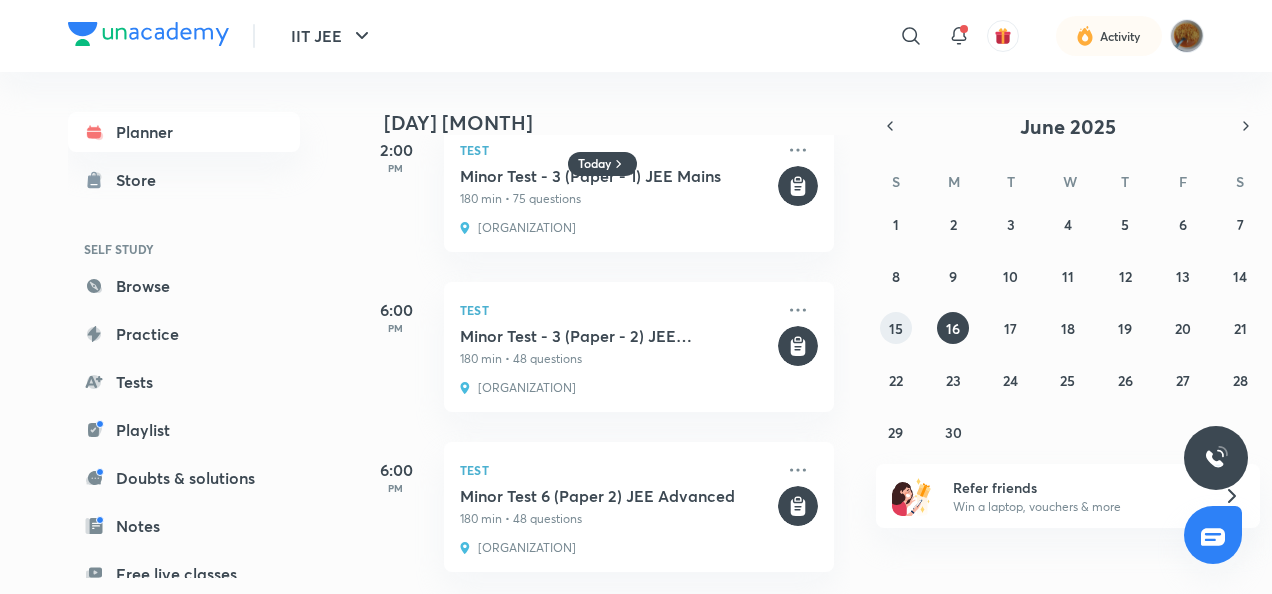 click on "15" at bounding box center [896, 328] 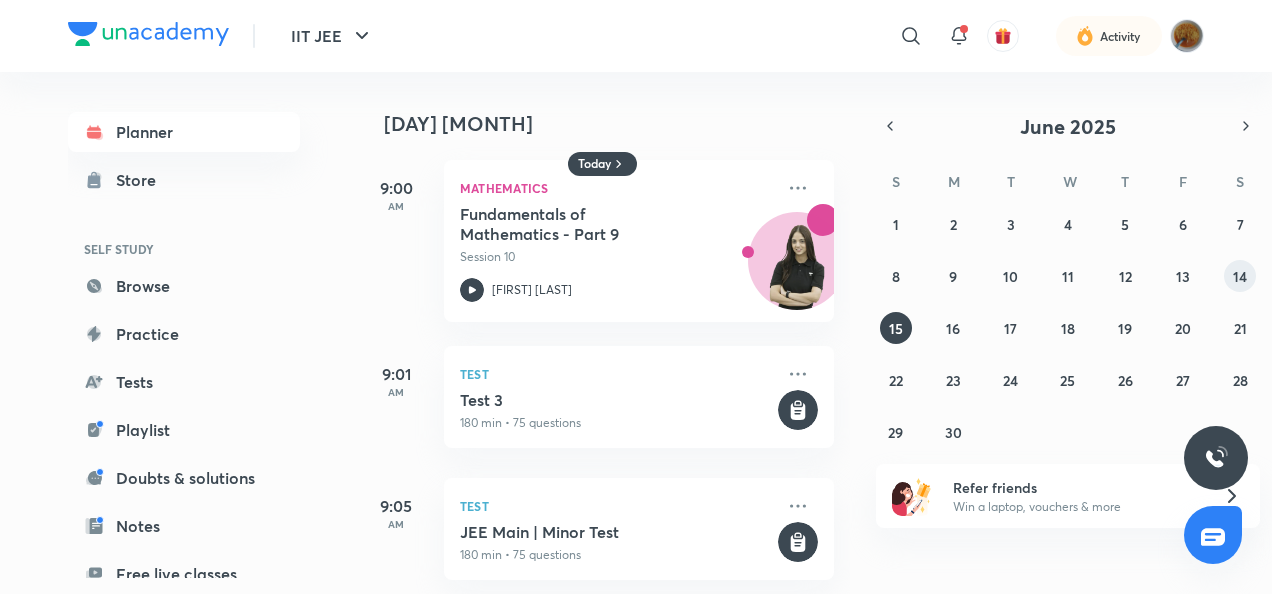 click on "14" at bounding box center (1240, 276) 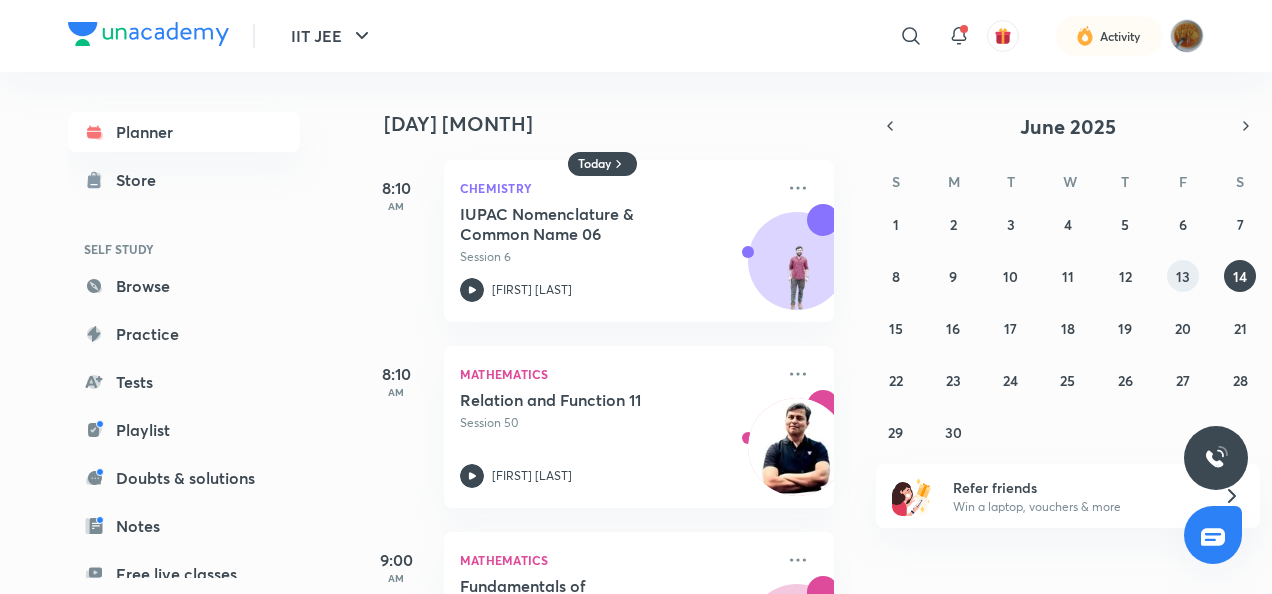 click on "13" at bounding box center (1183, 276) 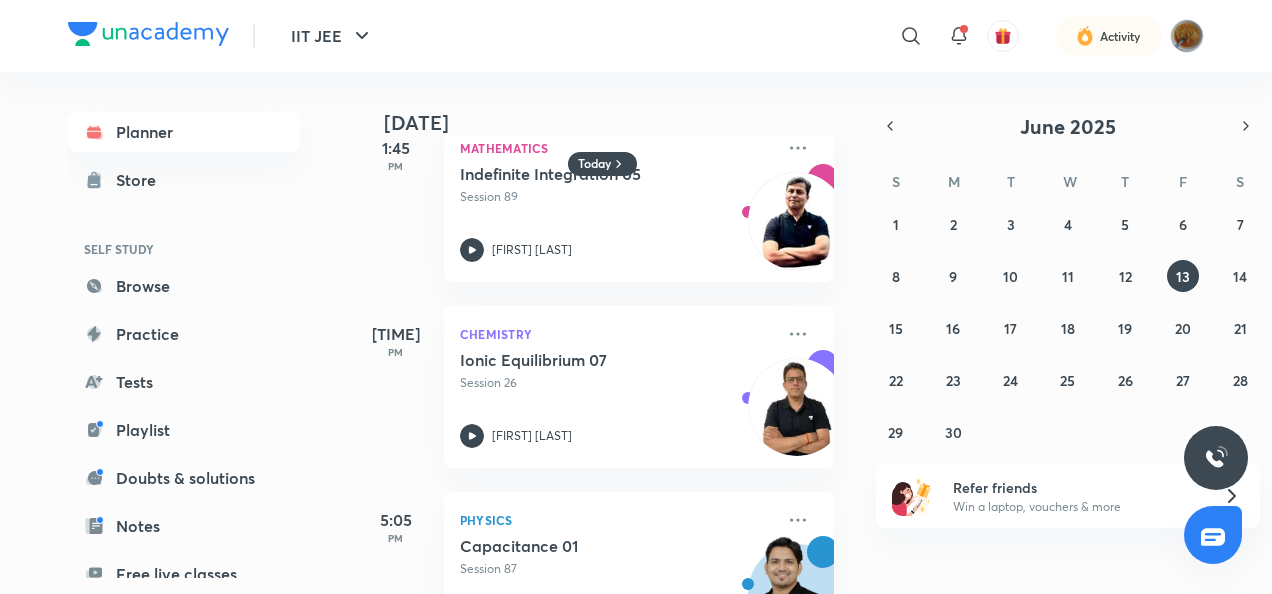 scroll, scrollTop: 1961, scrollLeft: 0, axis: vertical 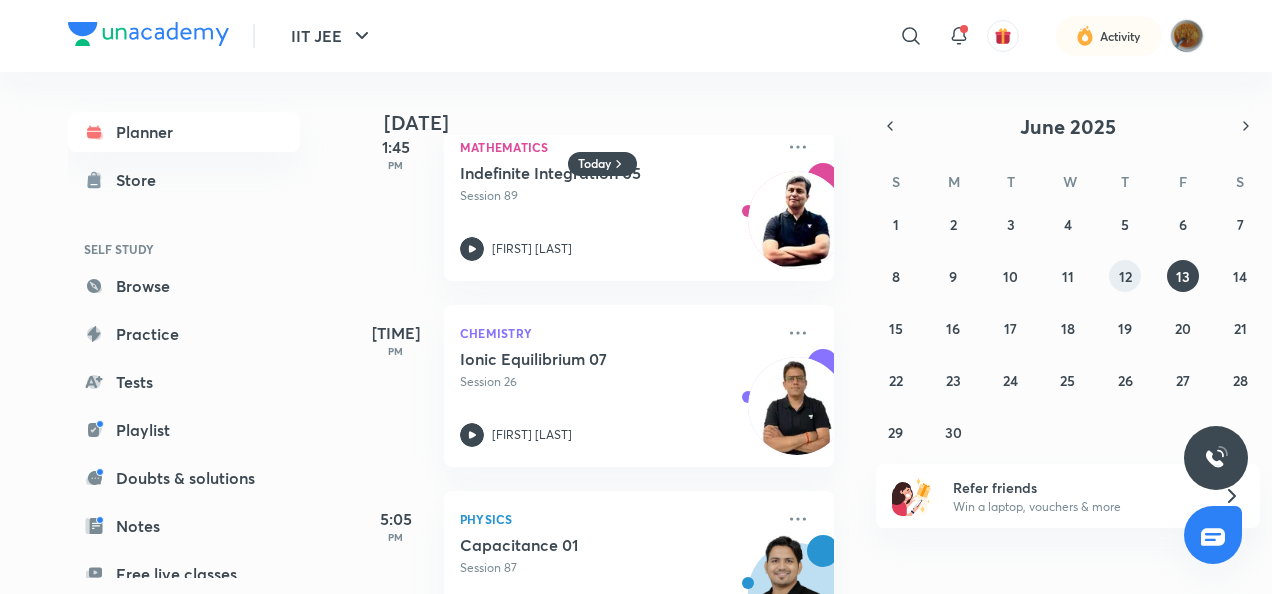 click on "12" at bounding box center (1125, 276) 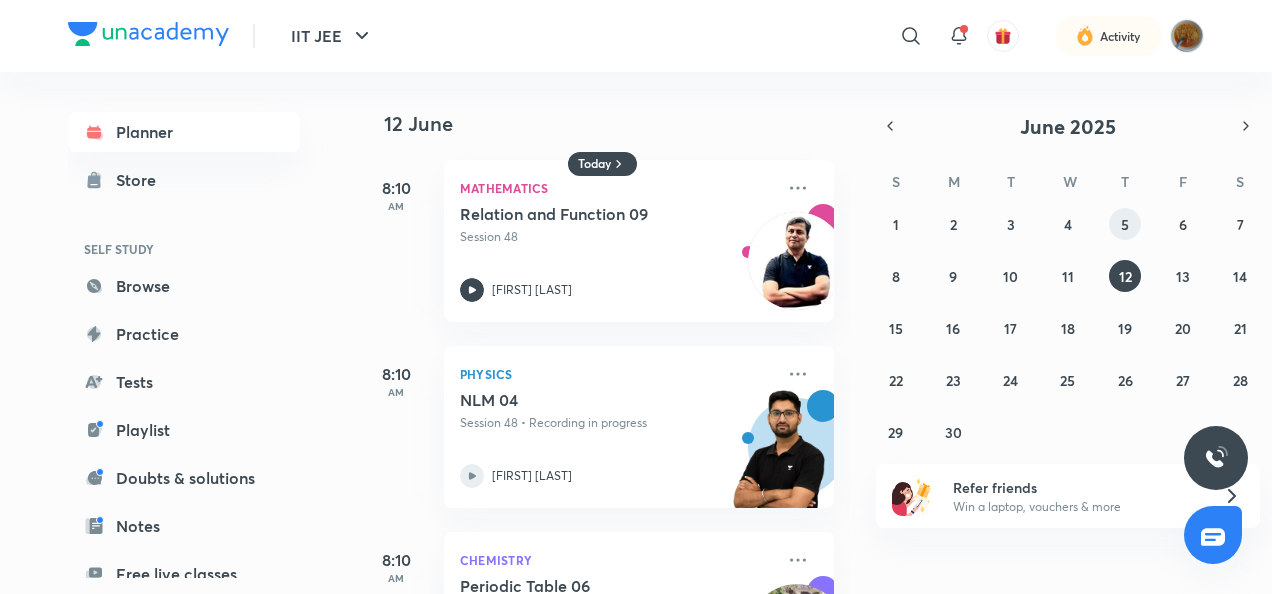 click on "5" at bounding box center (1125, 224) 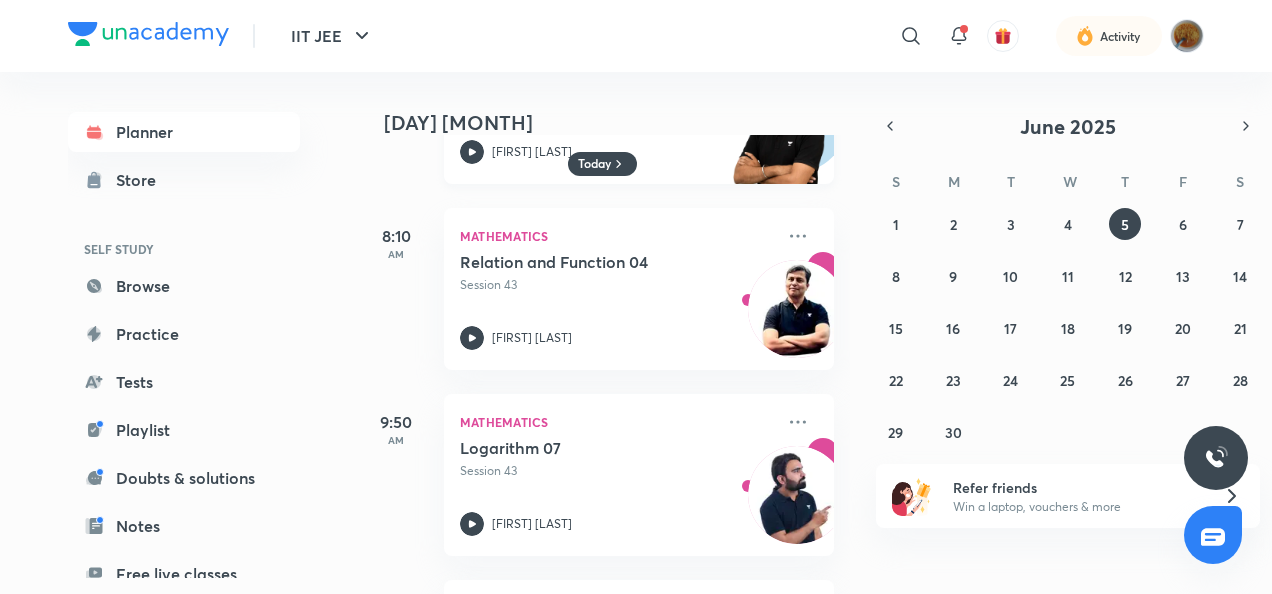 scroll, scrollTop: 337, scrollLeft: 0, axis: vertical 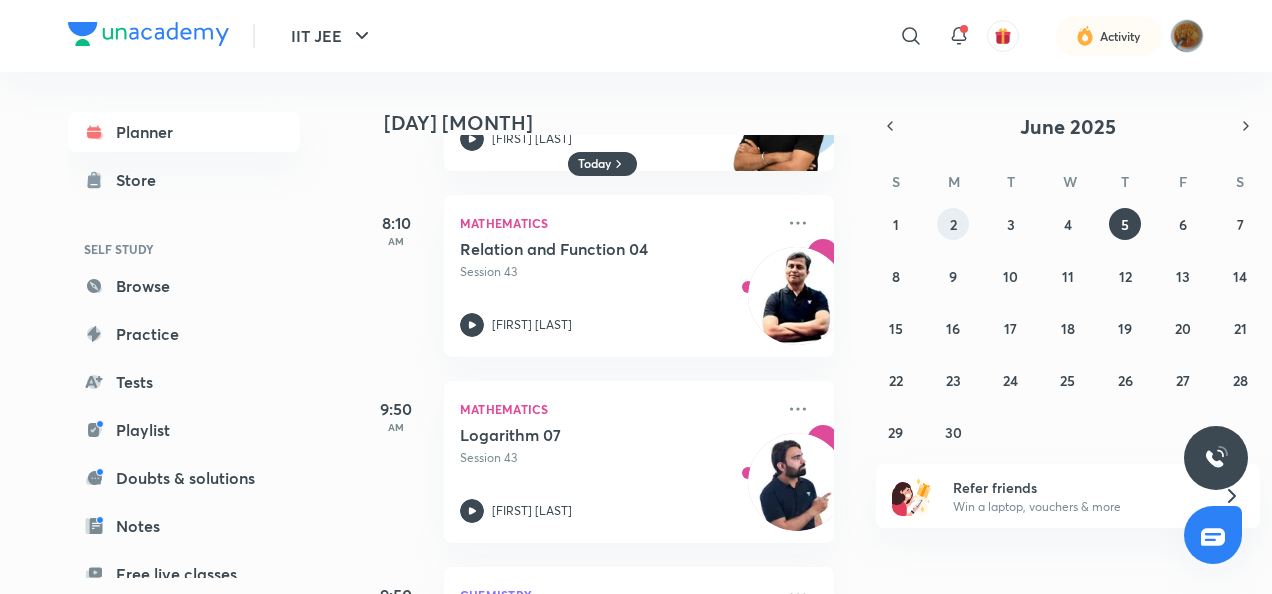 click on "2" at bounding box center [953, 224] 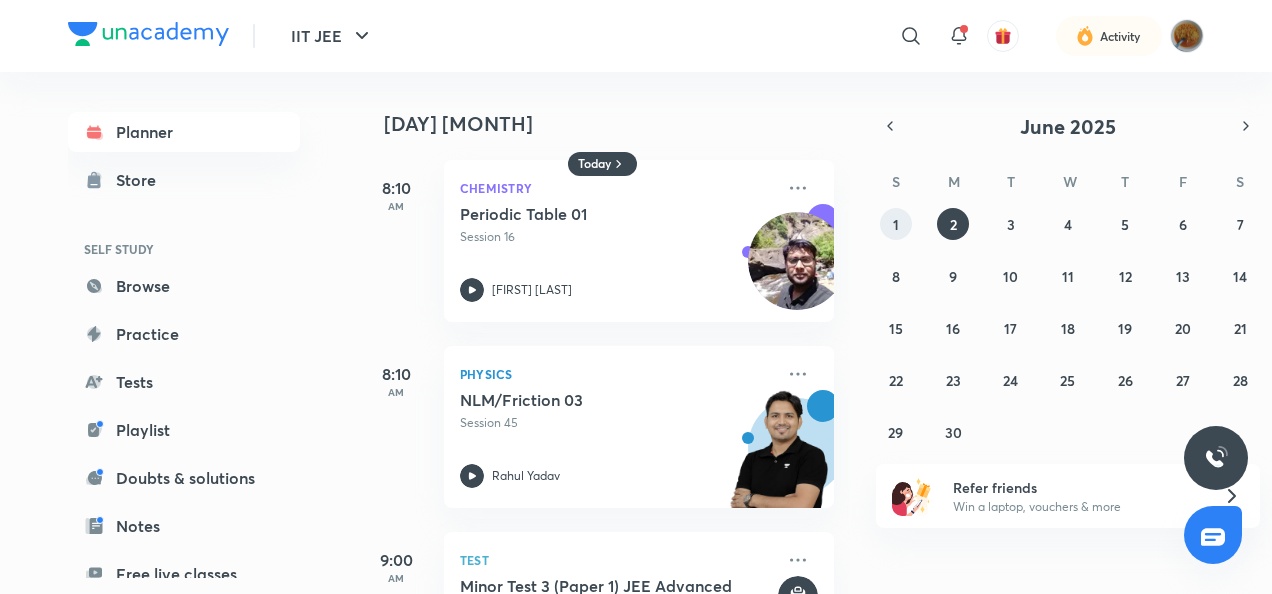 click on "1" at bounding box center (896, 224) 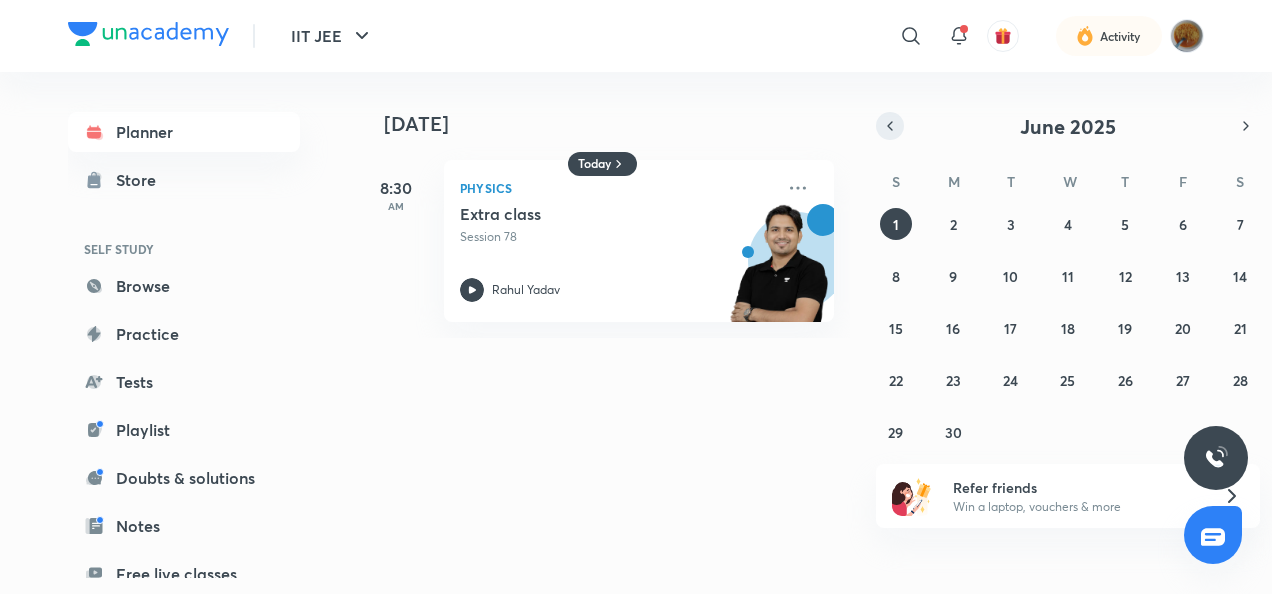 click 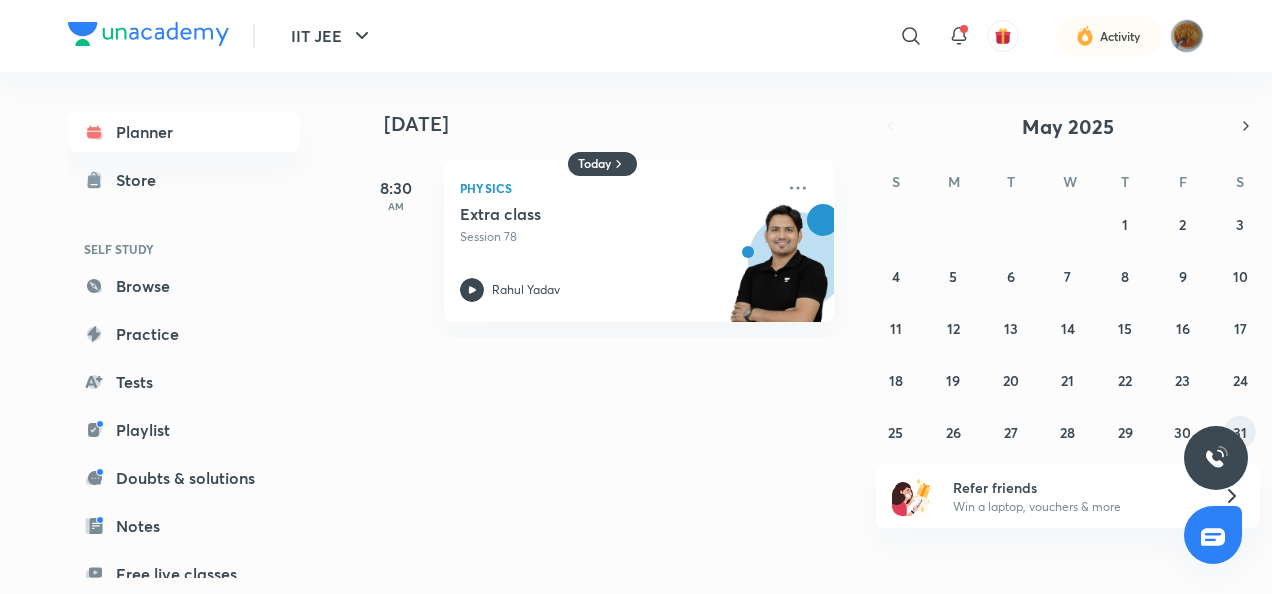 click on "31" at bounding box center [1240, 432] 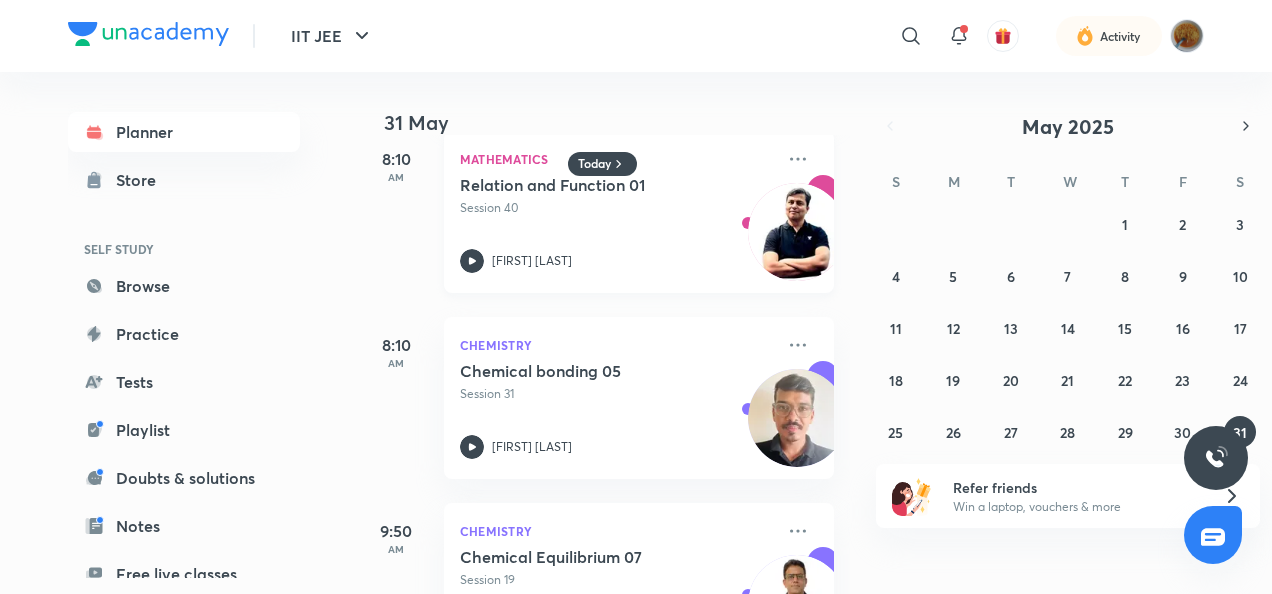 scroll, scrollTop: 217, scrollLeft: 0, axis: vertical 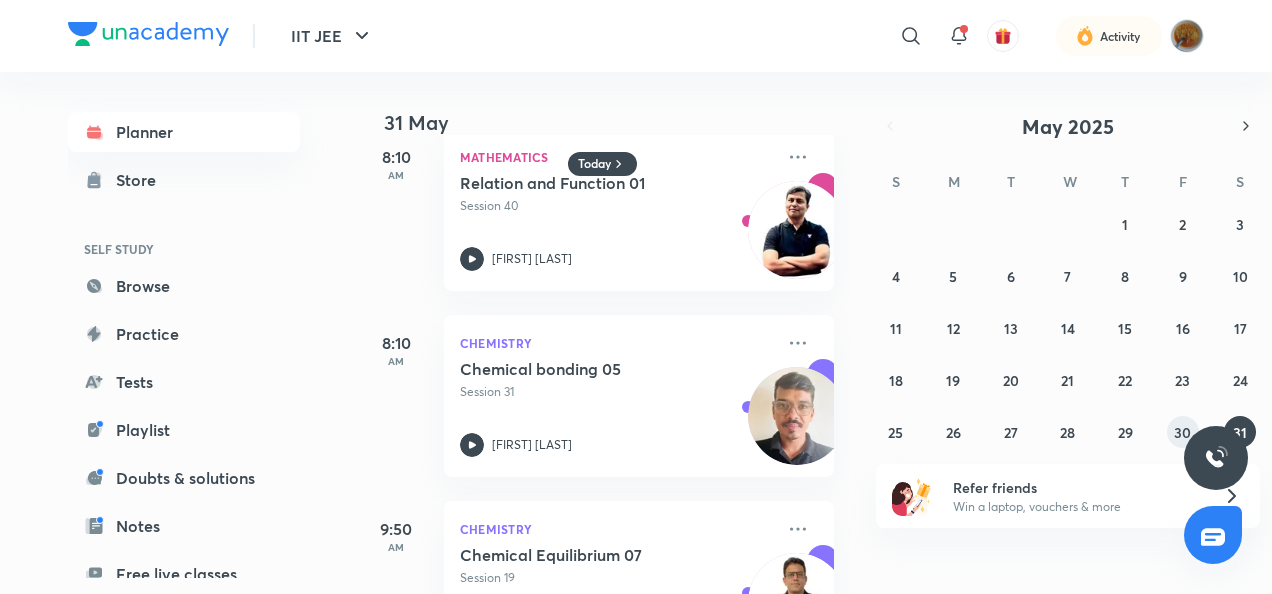 click on "30" at bounding box center [1183, 432] 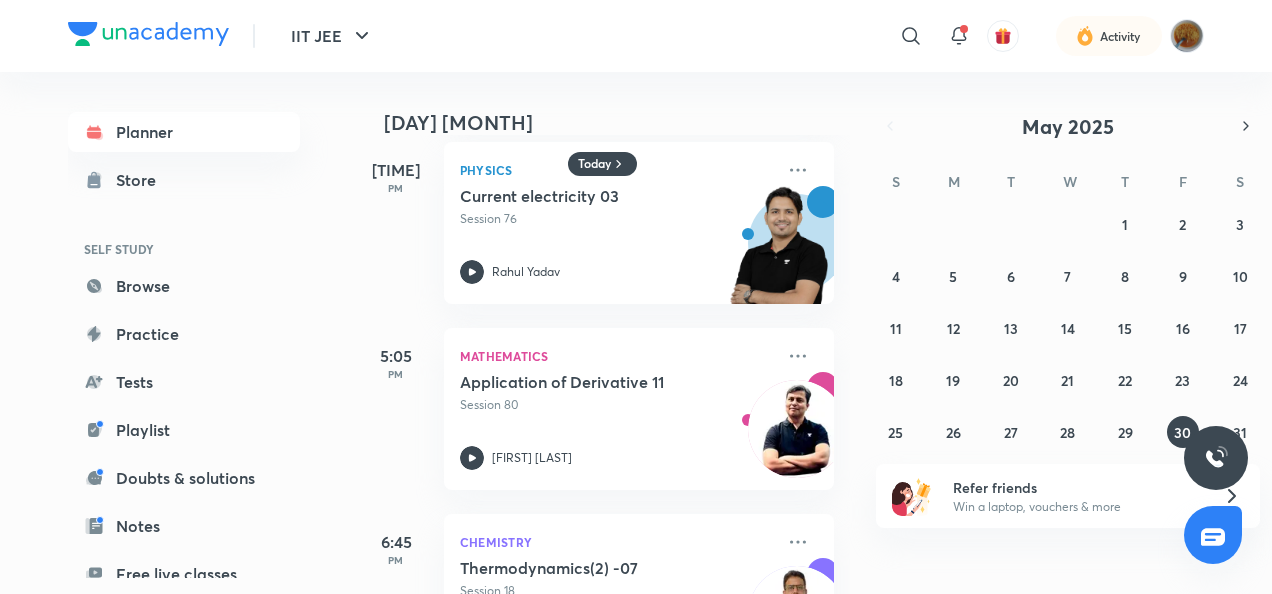 scroll, scrollTop: 1509, scrollLeft: 0, axis: vertical 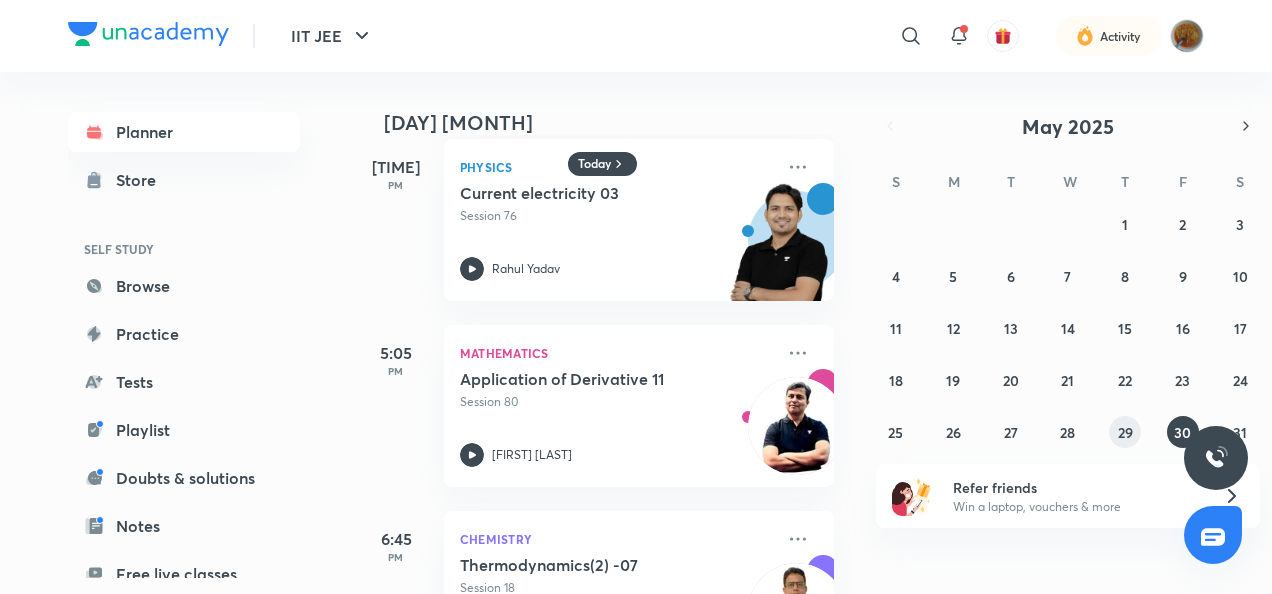 click on "29" at bounding box center [1125, 432] 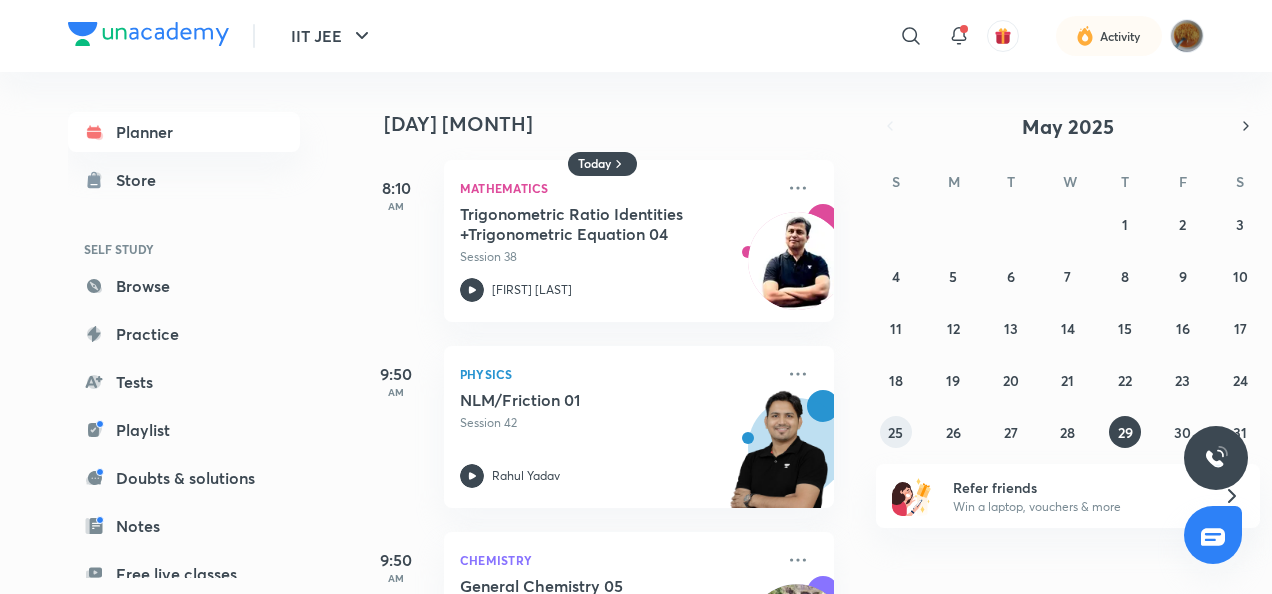 click on "25" at bounding box center (896, 432) 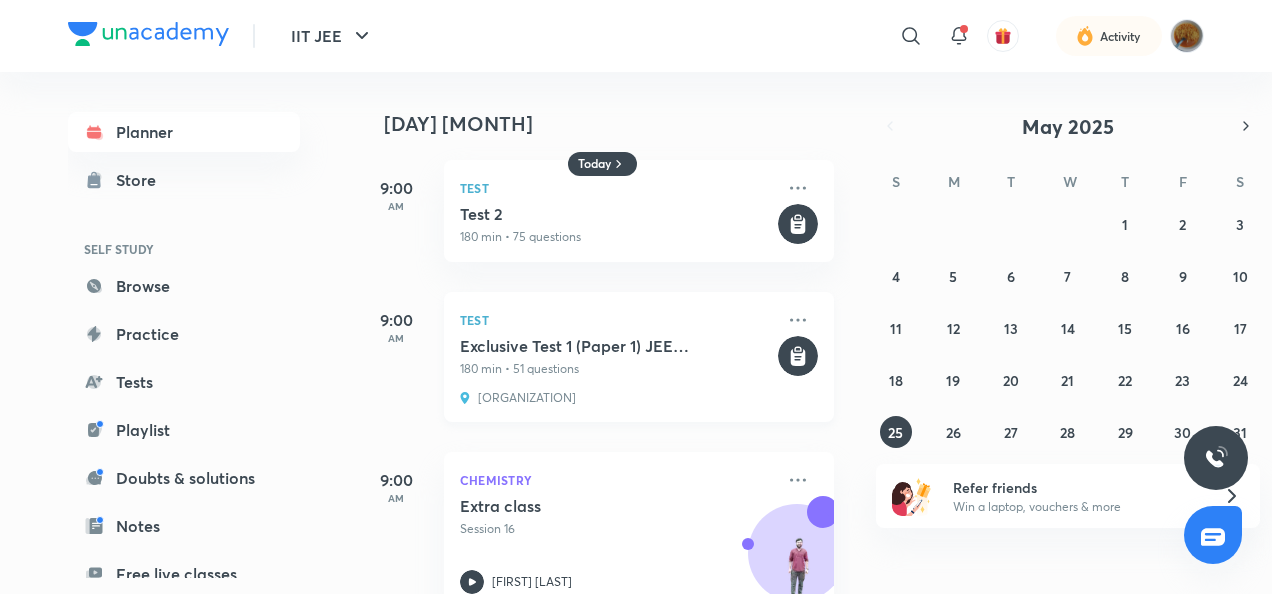 scroll, scrollTop: 211, scrollLeft: 0, axis: vertical 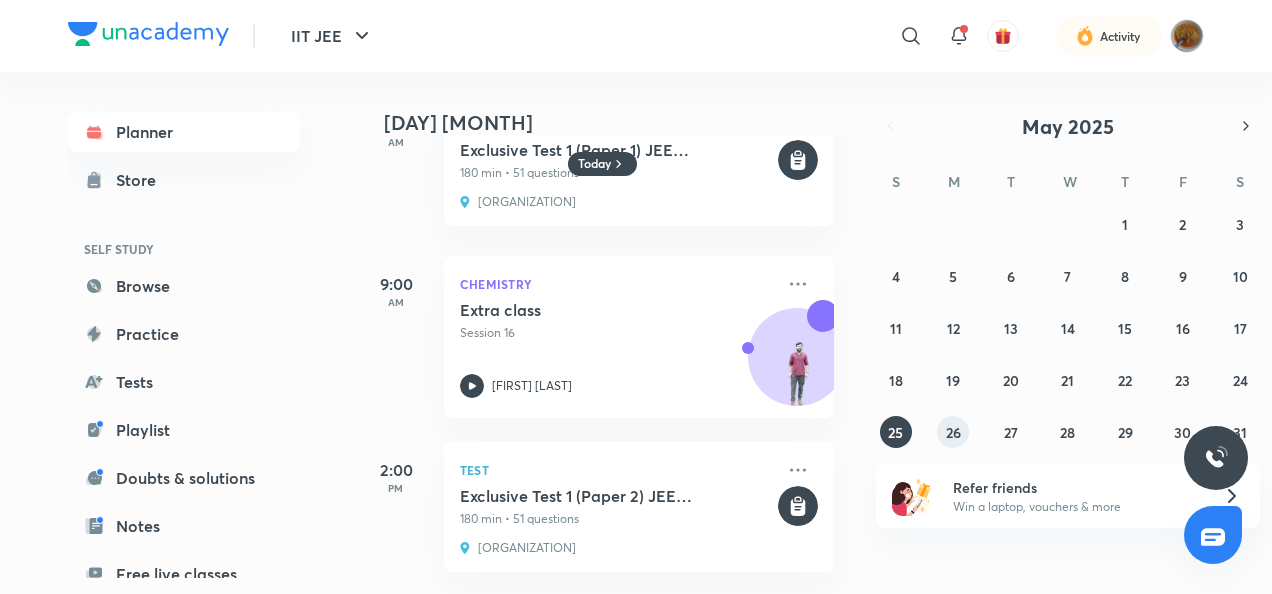 click on "26" at bounding box center [953, 432] 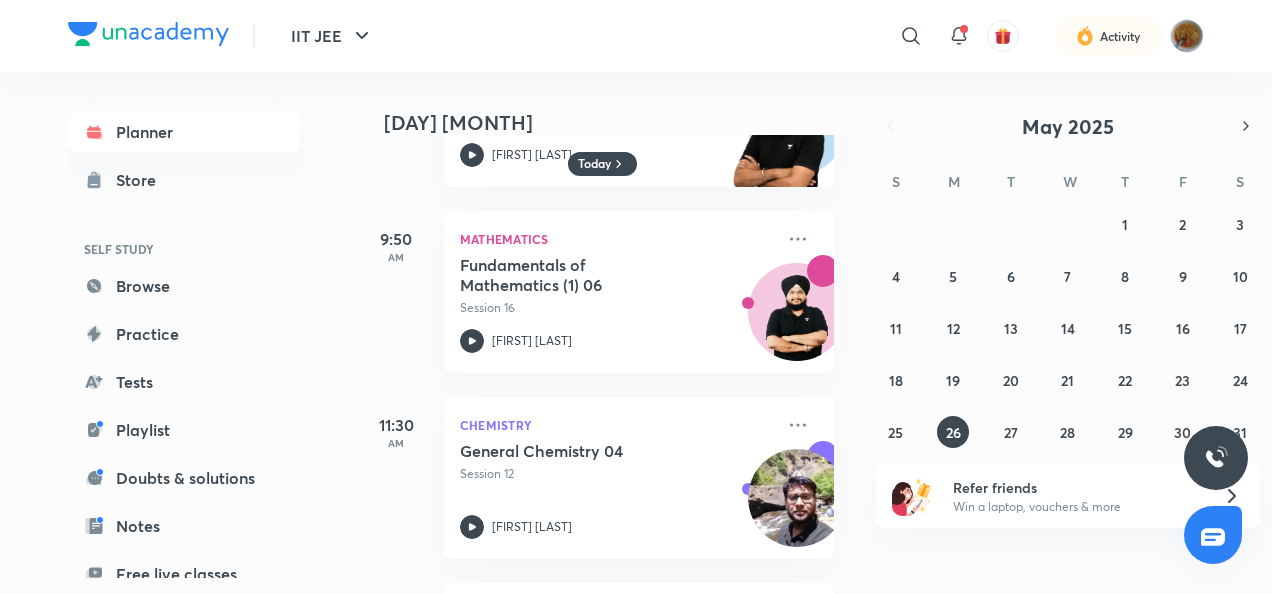scroll, scrollTop: 1069, scrollLeft: 0, axis: vertical 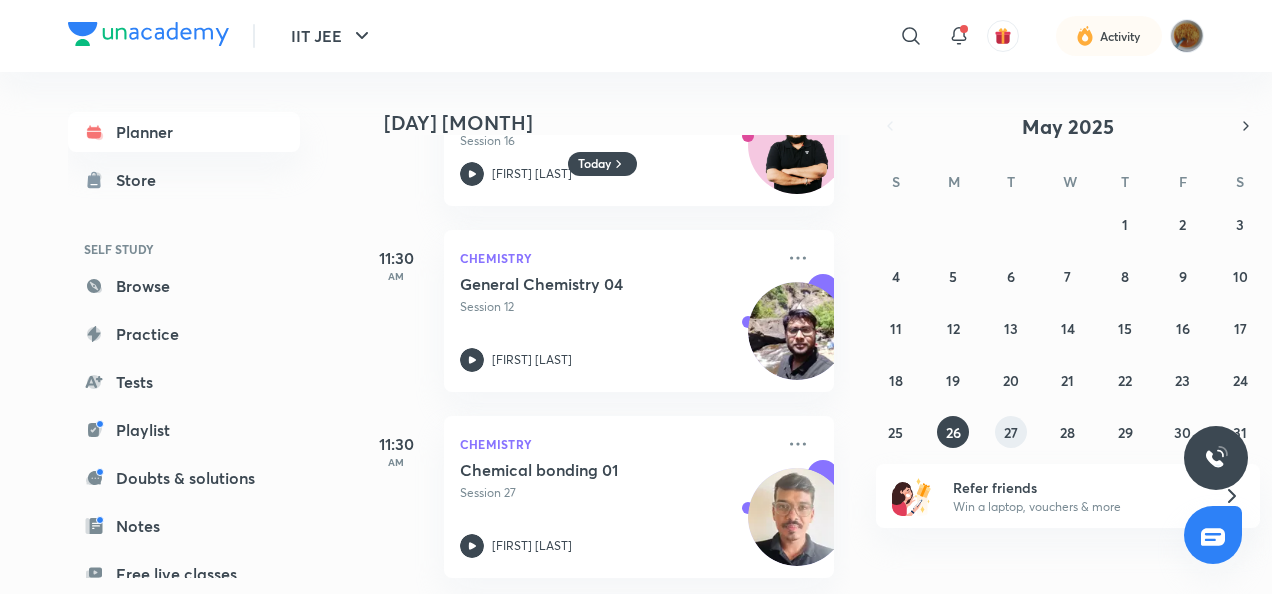 click on "27" at bounding box center (1011, 432) 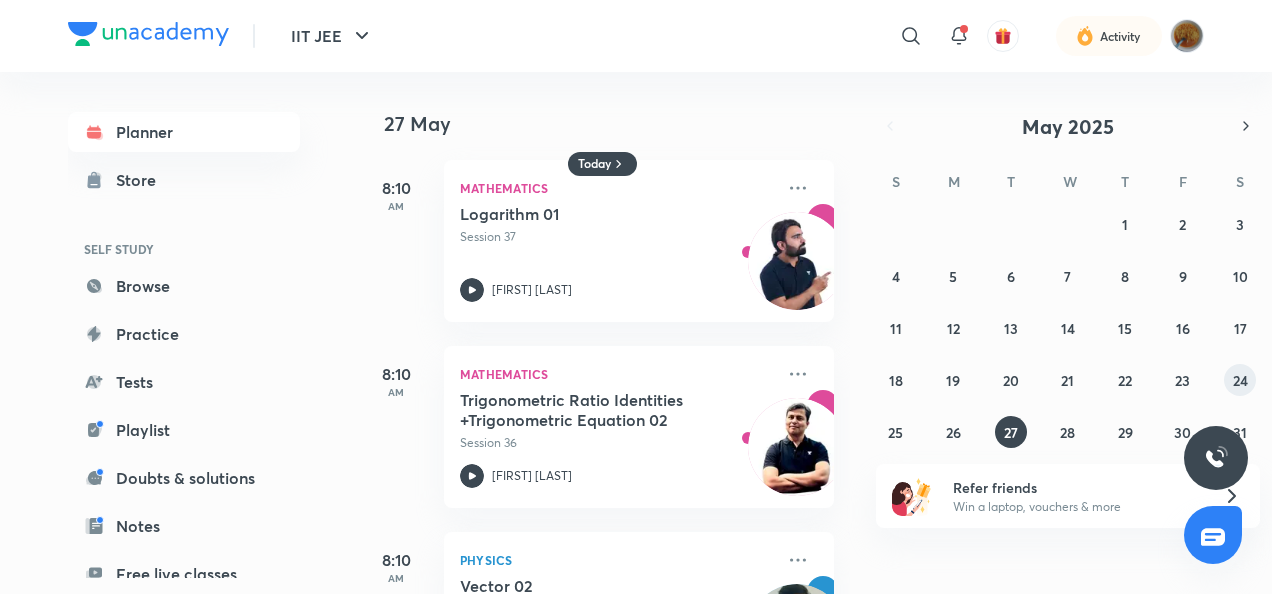 click on "24" at bounding box center [1240, 380] 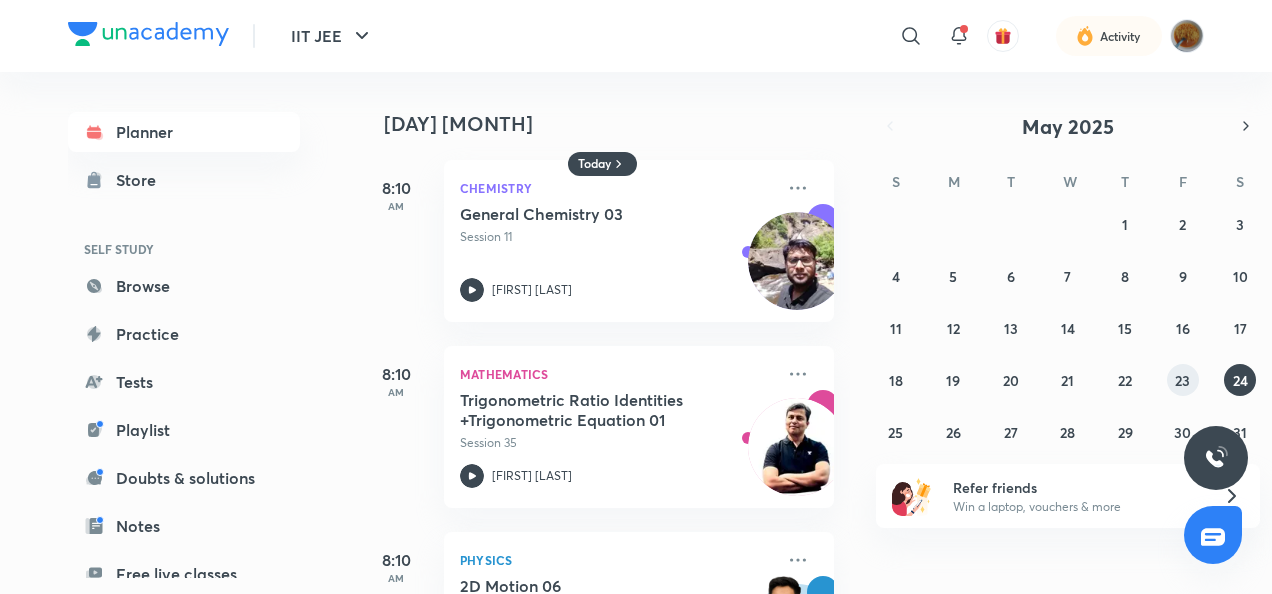 click on "23" at bounding box center (1183, 380) 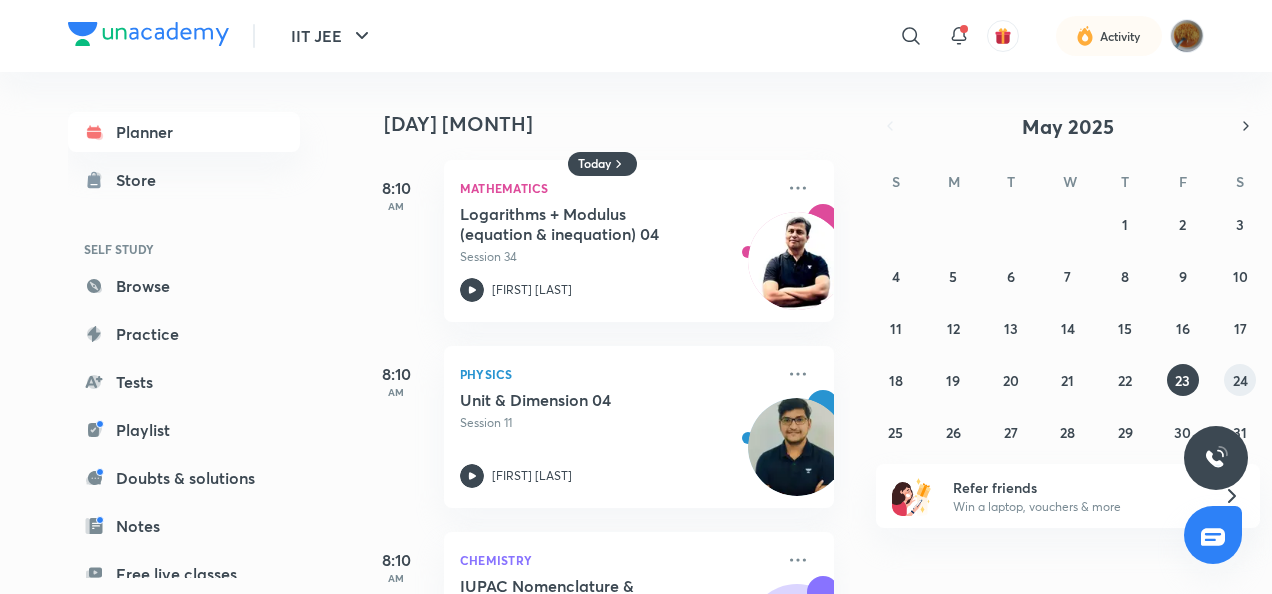 click on "24" at bounding box center [1240, 380] 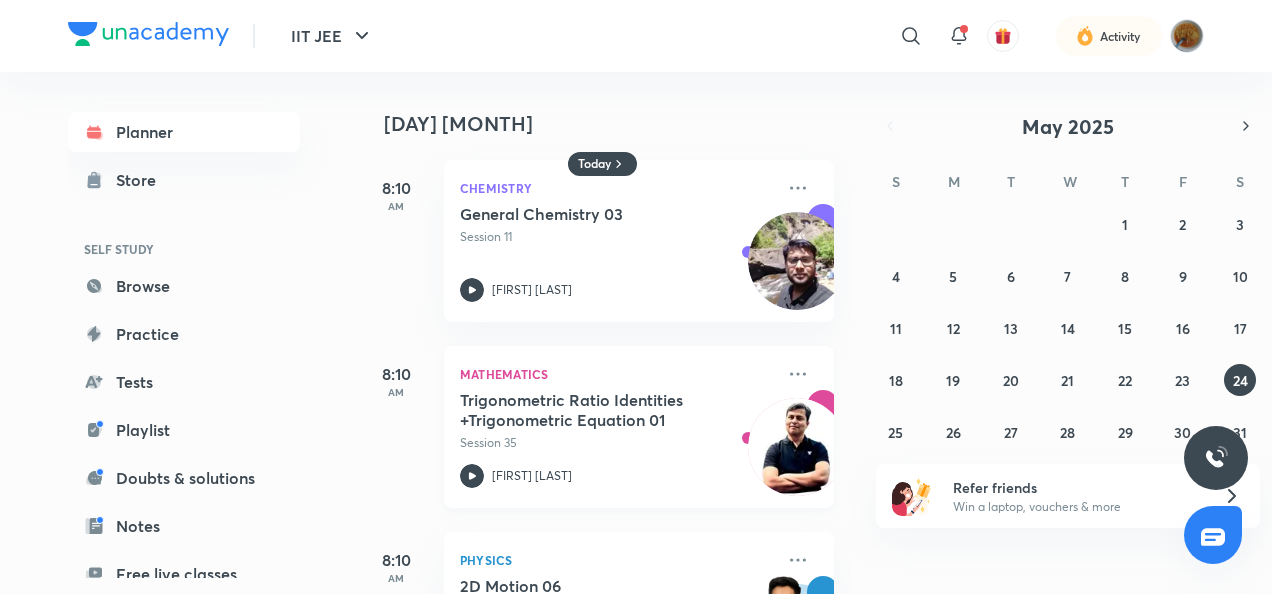 click on "Trigonometric Ratio Identities +Trigonometric Equation 01" at bounding box center (584, 410) 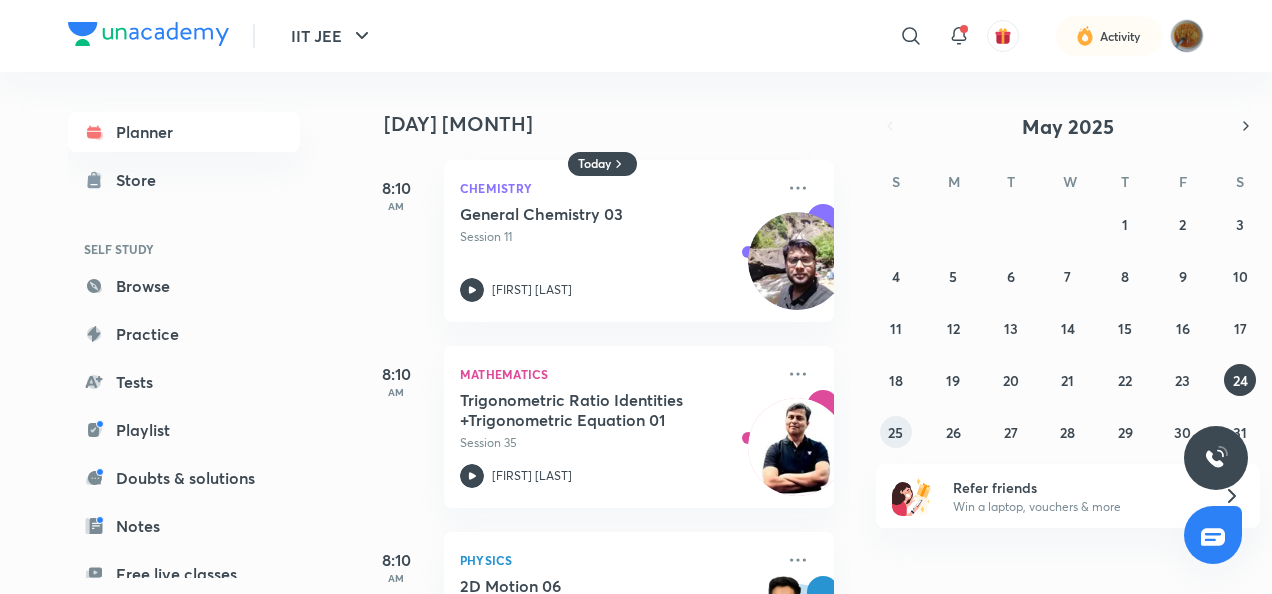 click on "25" at bounding box center [896, 432] 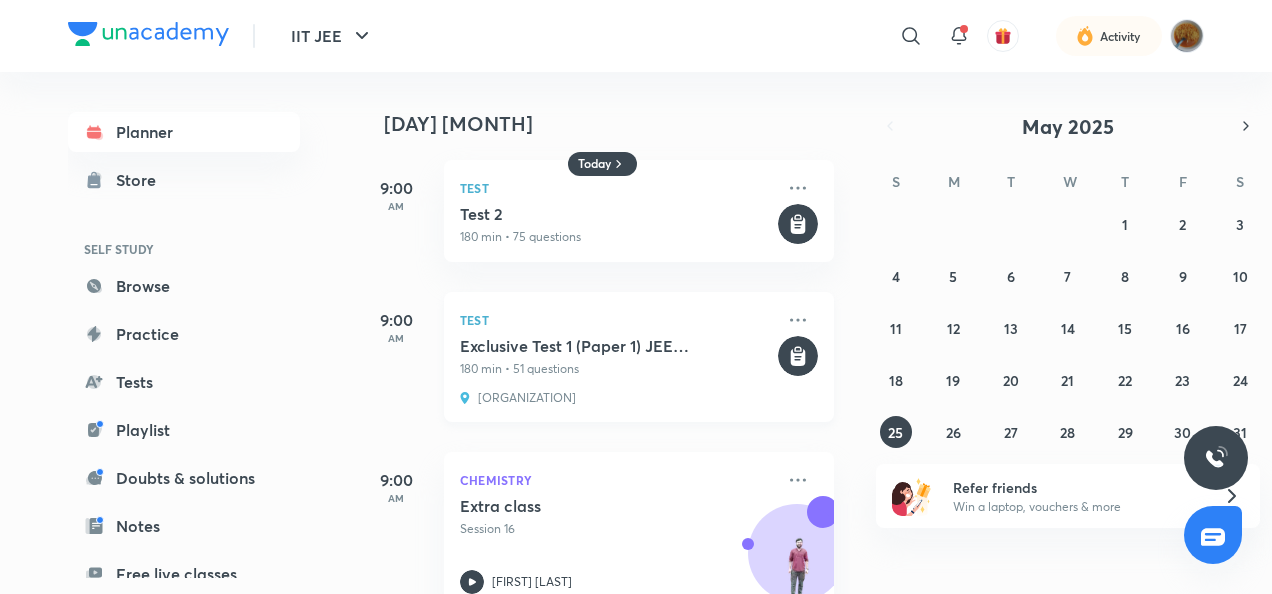 scroll, scrollTop: 211, scrollLeft: 0, axis: vertical 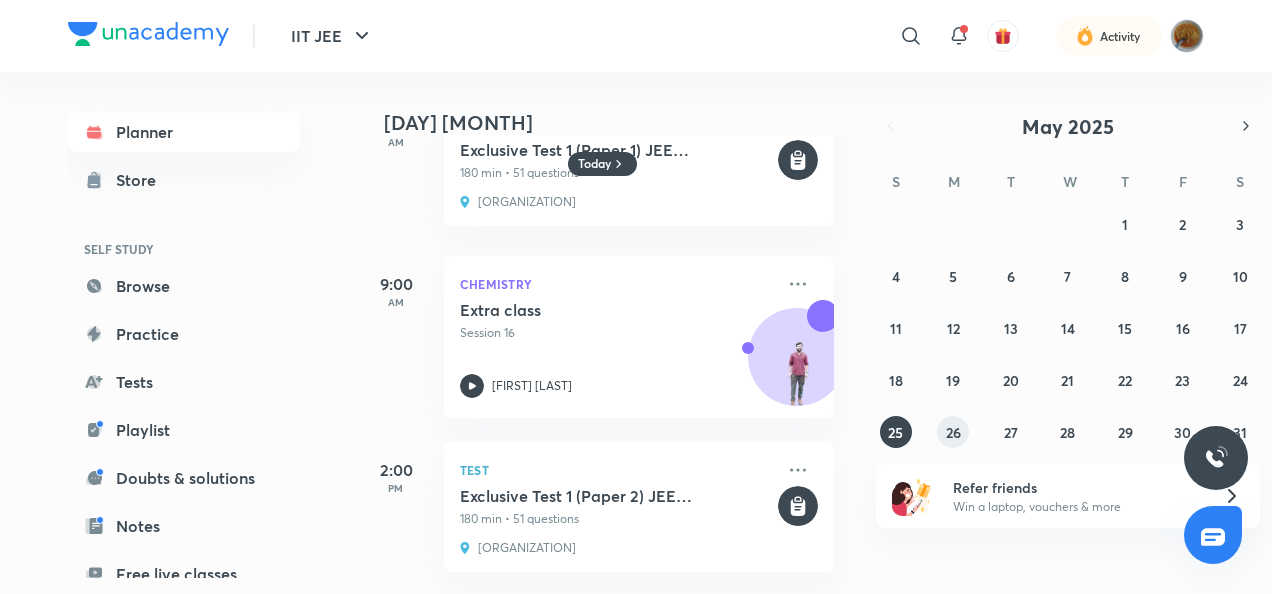 click on "26" at bounding box center [953, 432] 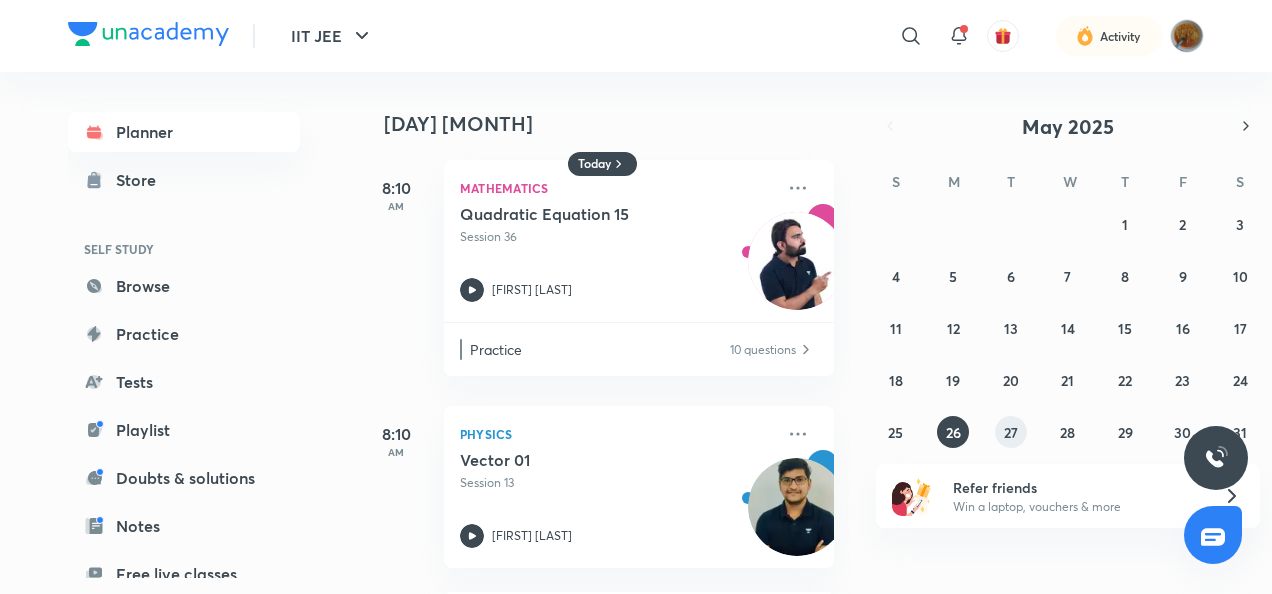 click on "27" at bounding box center (1011, 432) 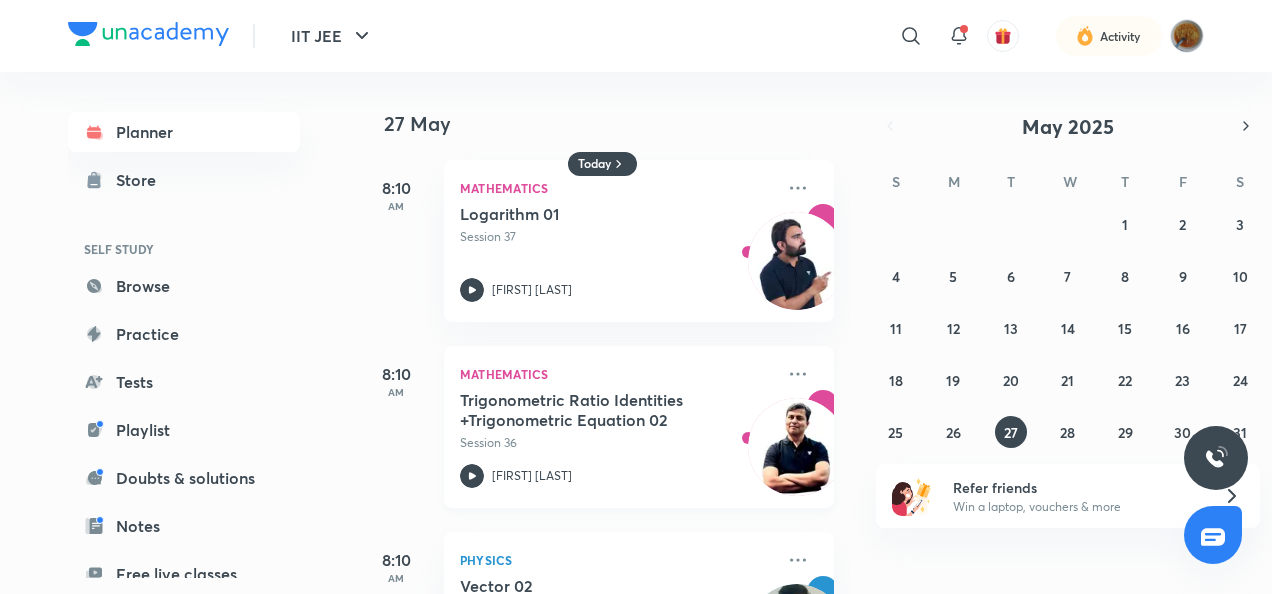 click on "Trigonometric Ratio Identities +Trigonometric Equation 02" at bounding box center (584, 410) 